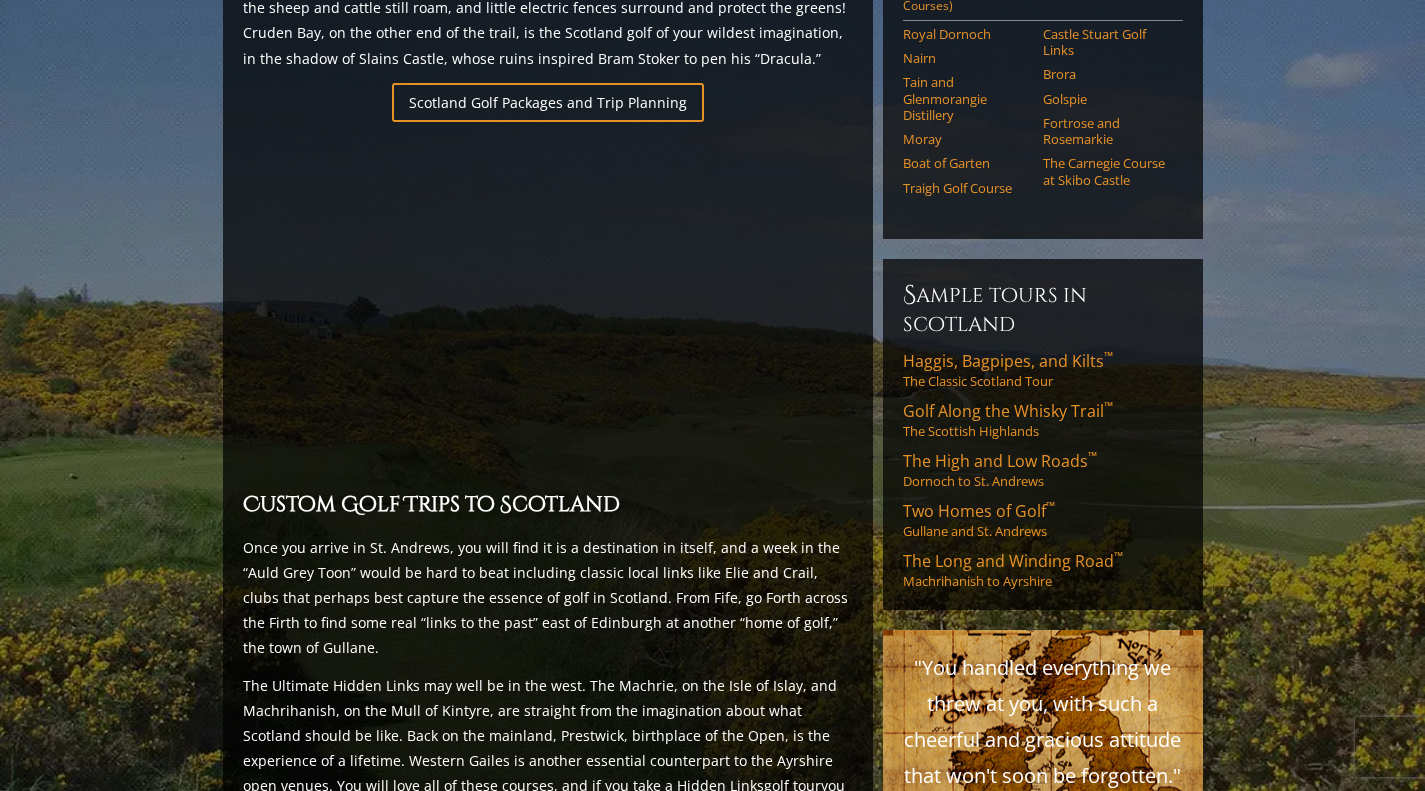 scroll, scrollTop: 1351, scrollLeft: 0, axis: vertical 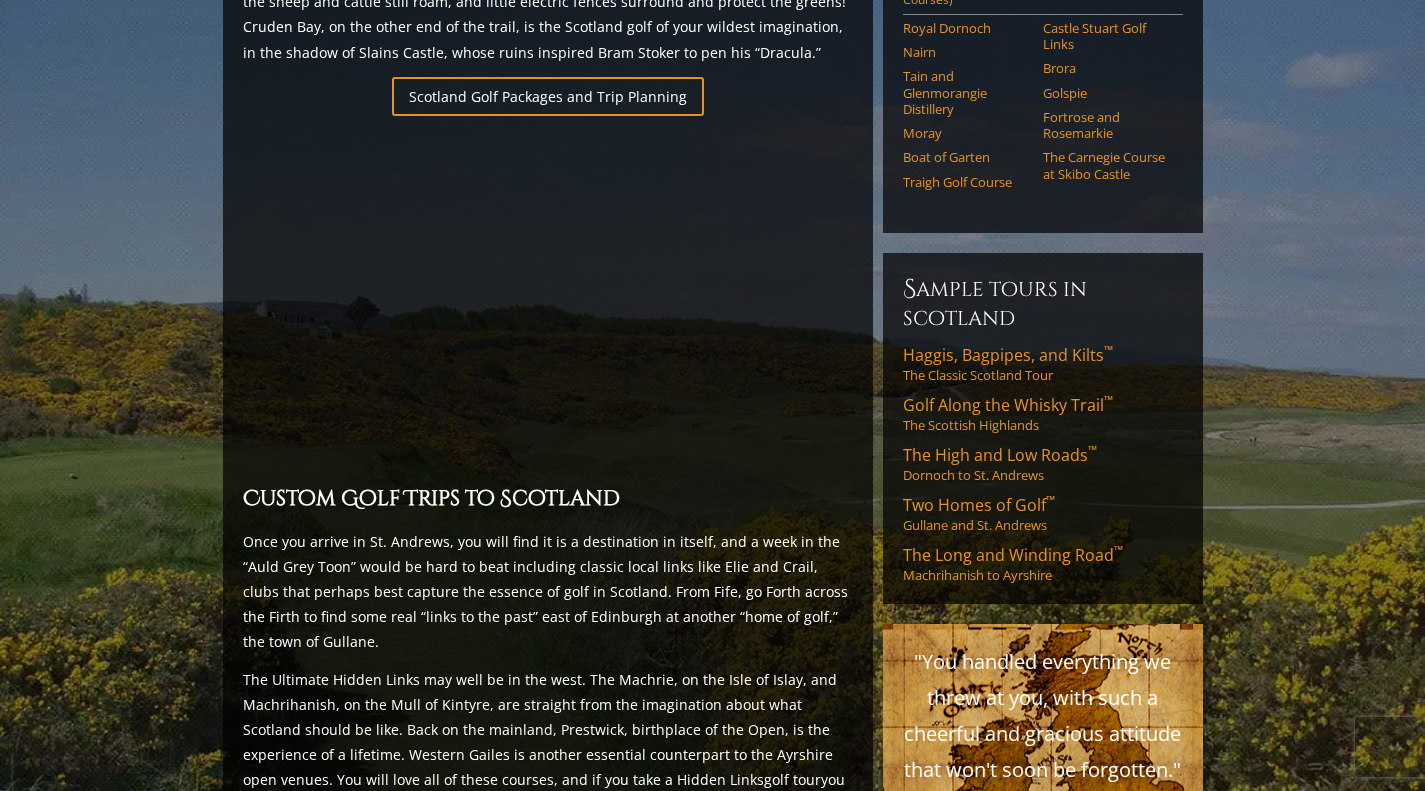 click on "Haggis, Bagpipes, and Kilts ™" at bounding box center (1008, 355) 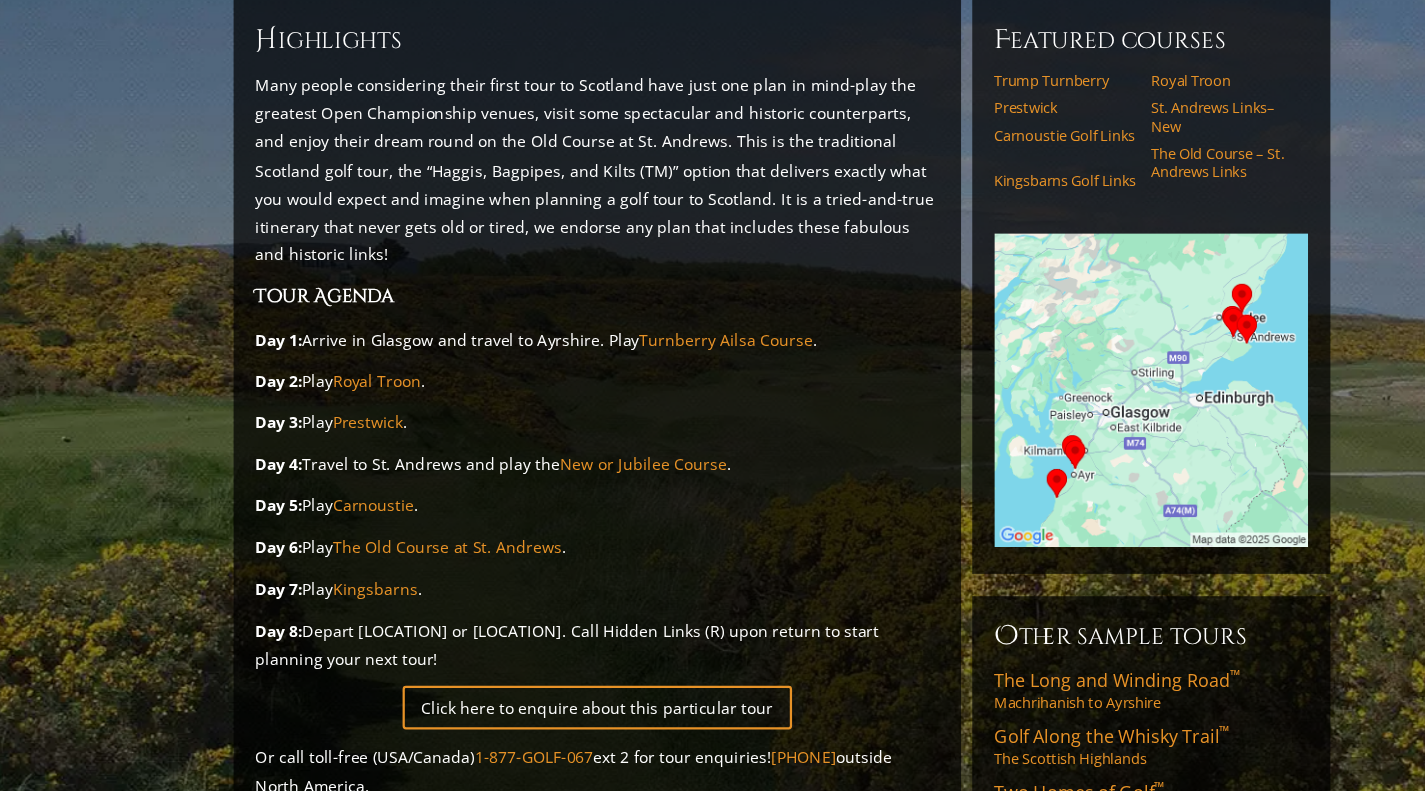 scroll, scrollTop: 116, scrollLeft: 0, axis: vertical 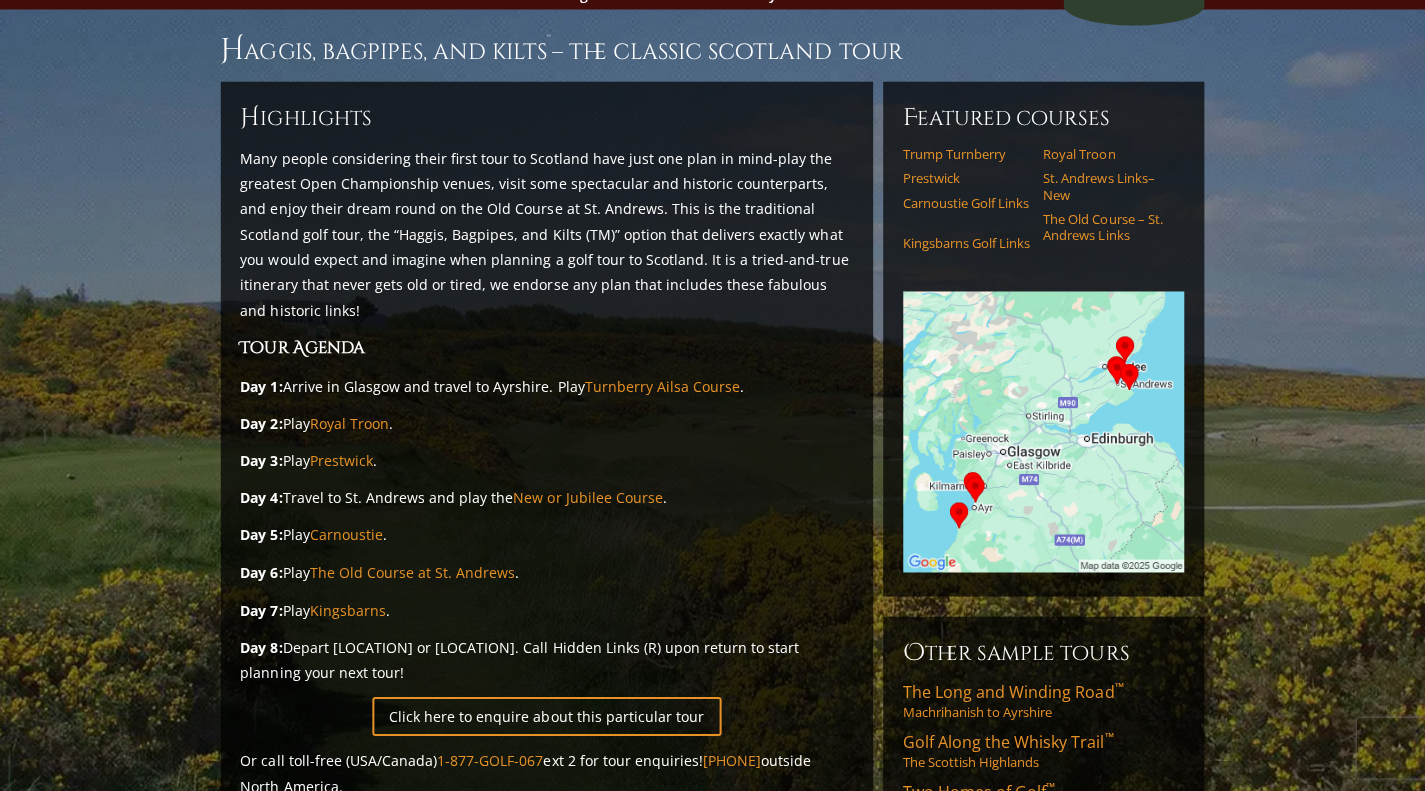 click on "The Long and Winding Road ™" at bounding box center [1013, 691] 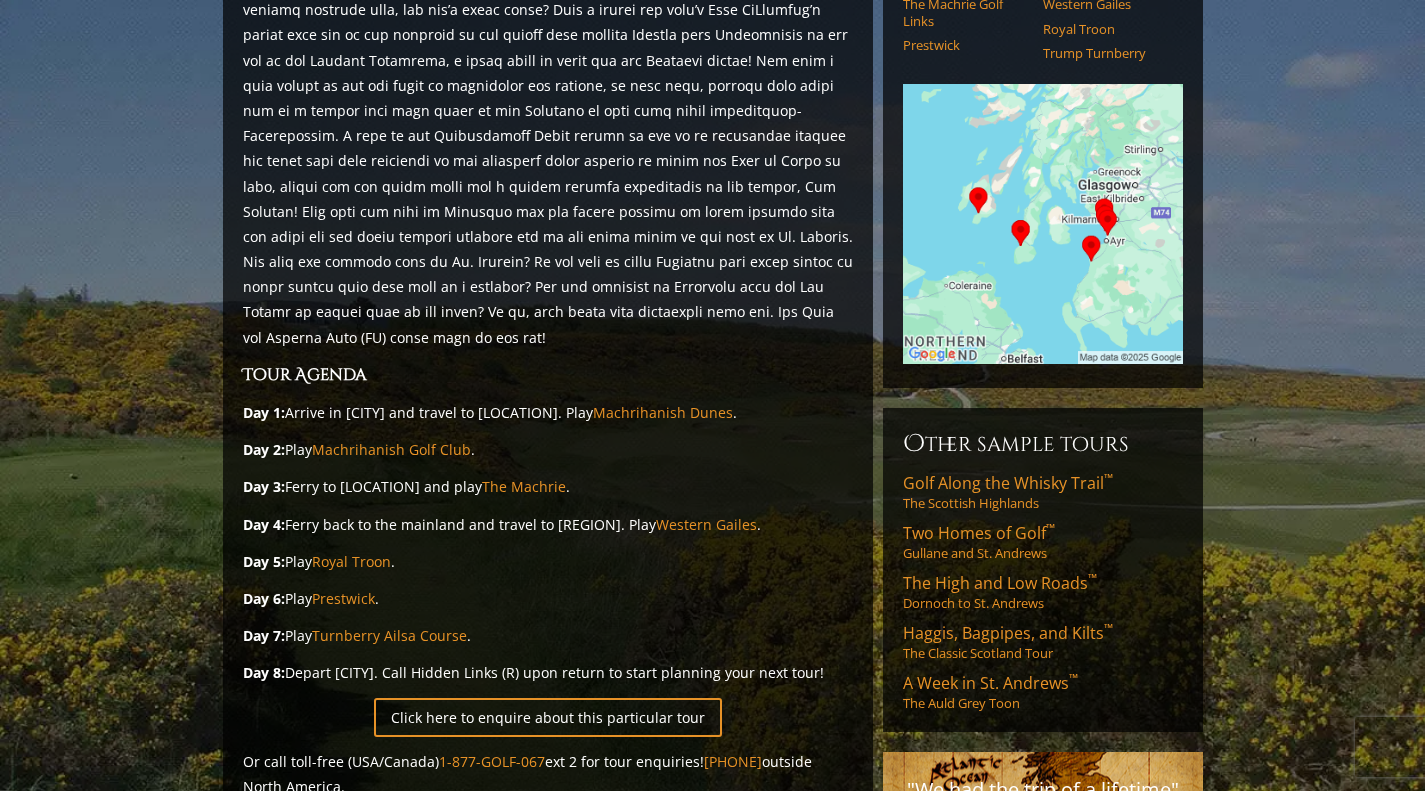 scroll, scrollTop: 308, scrollLeft: 0, axis: vertical 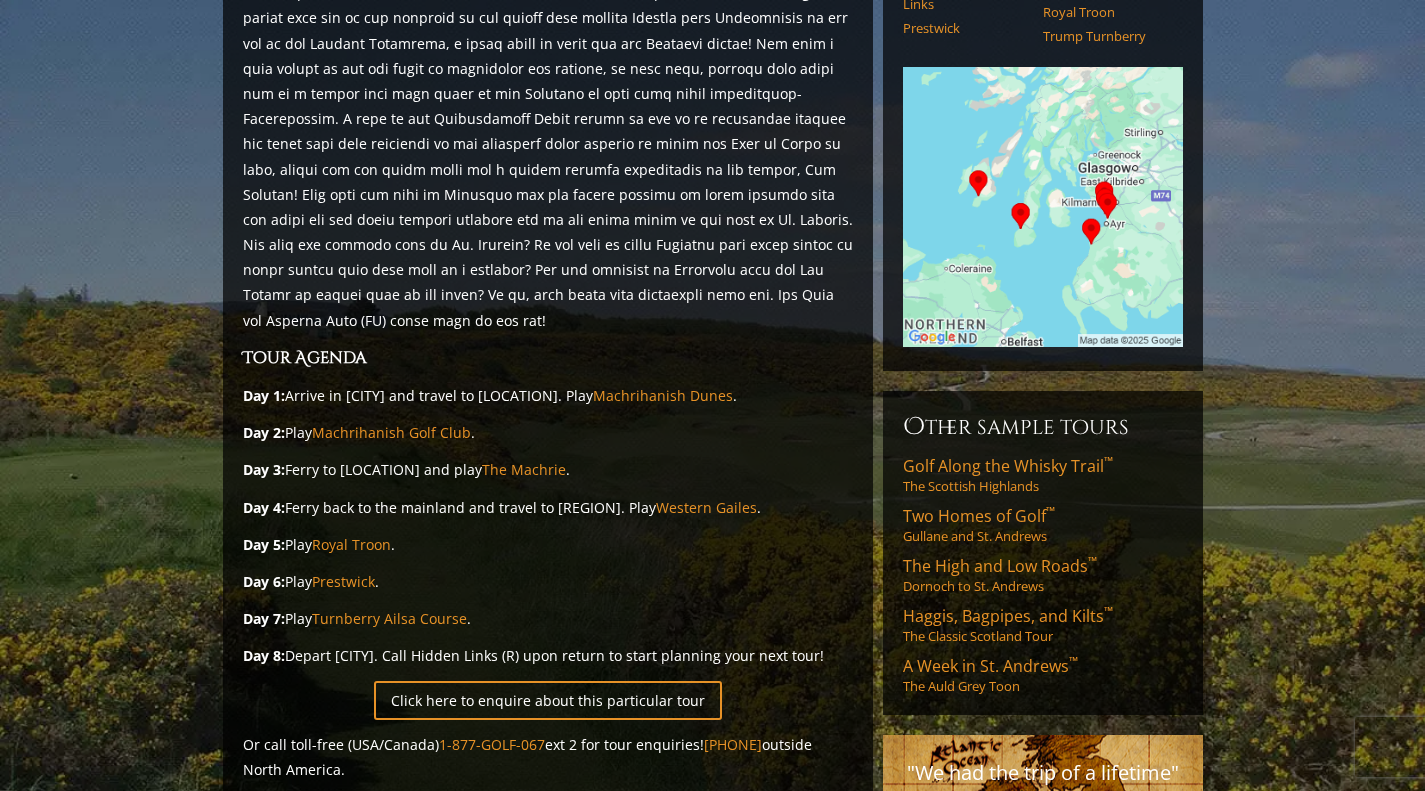 click on "Golf Along the Whisky Trail ™" at bounding box center [1008, 466] 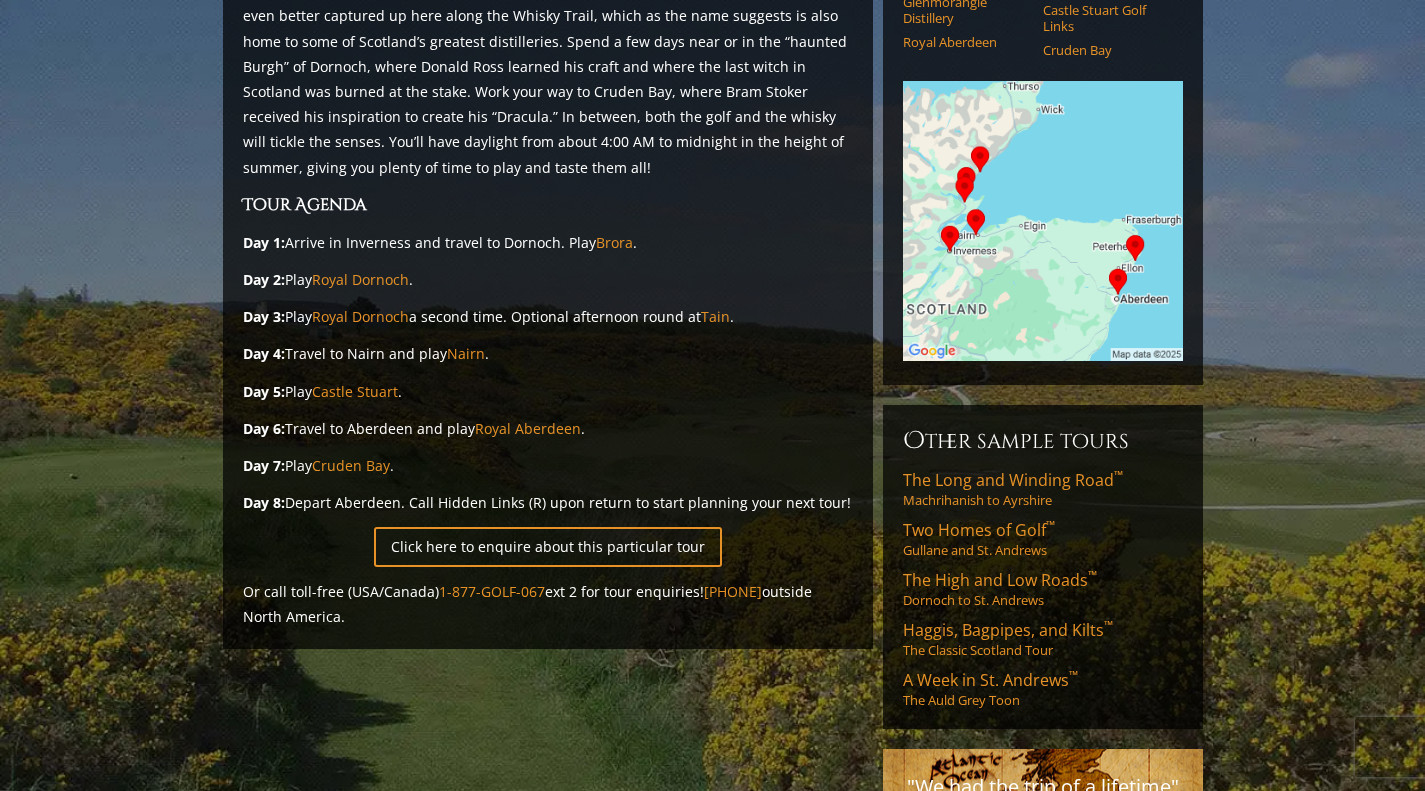 scroll, scrollTop: 310, scrollLeft: 0, axis: vertical 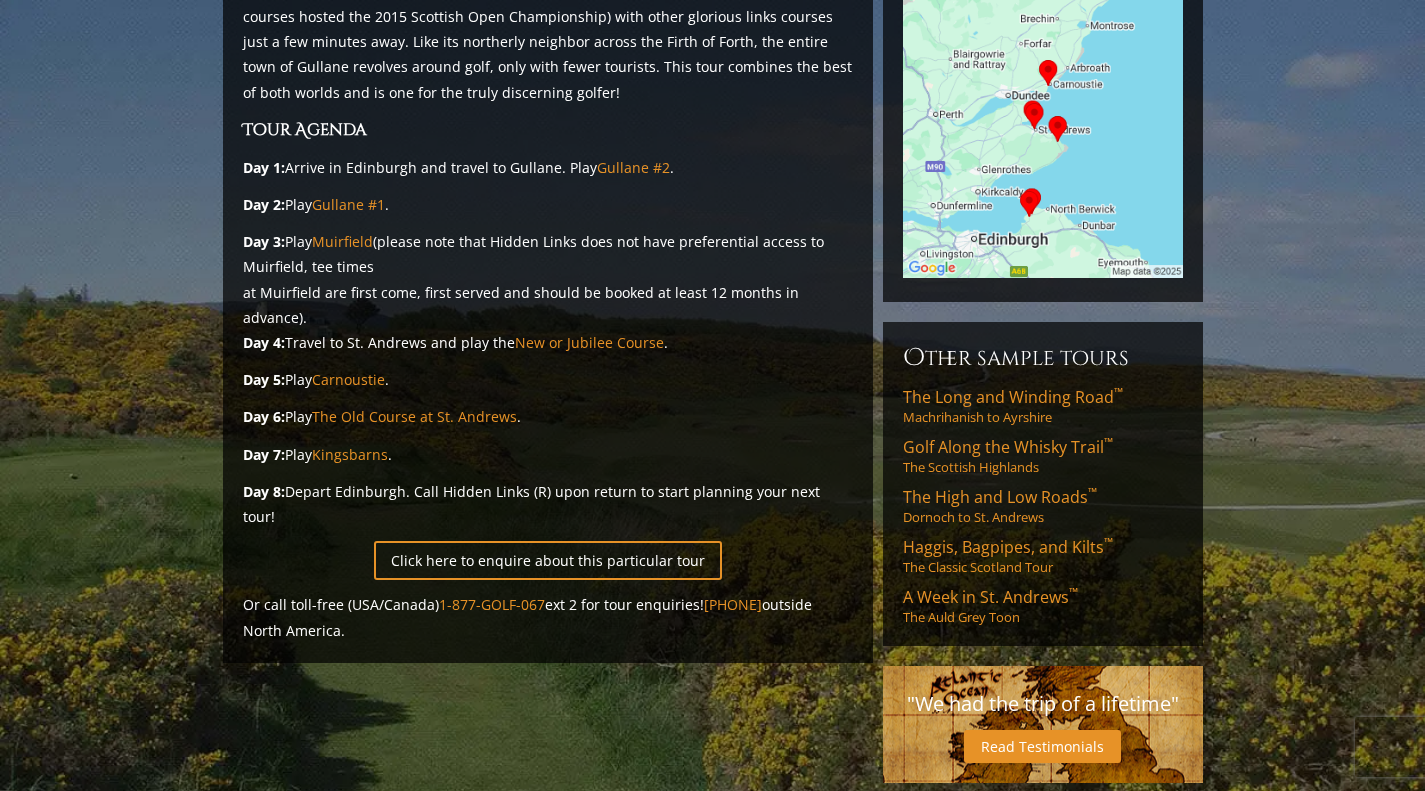 click on "The High and Low Roads ™ Dornoch to St. Andrews" at bounding box center (1043, 506) 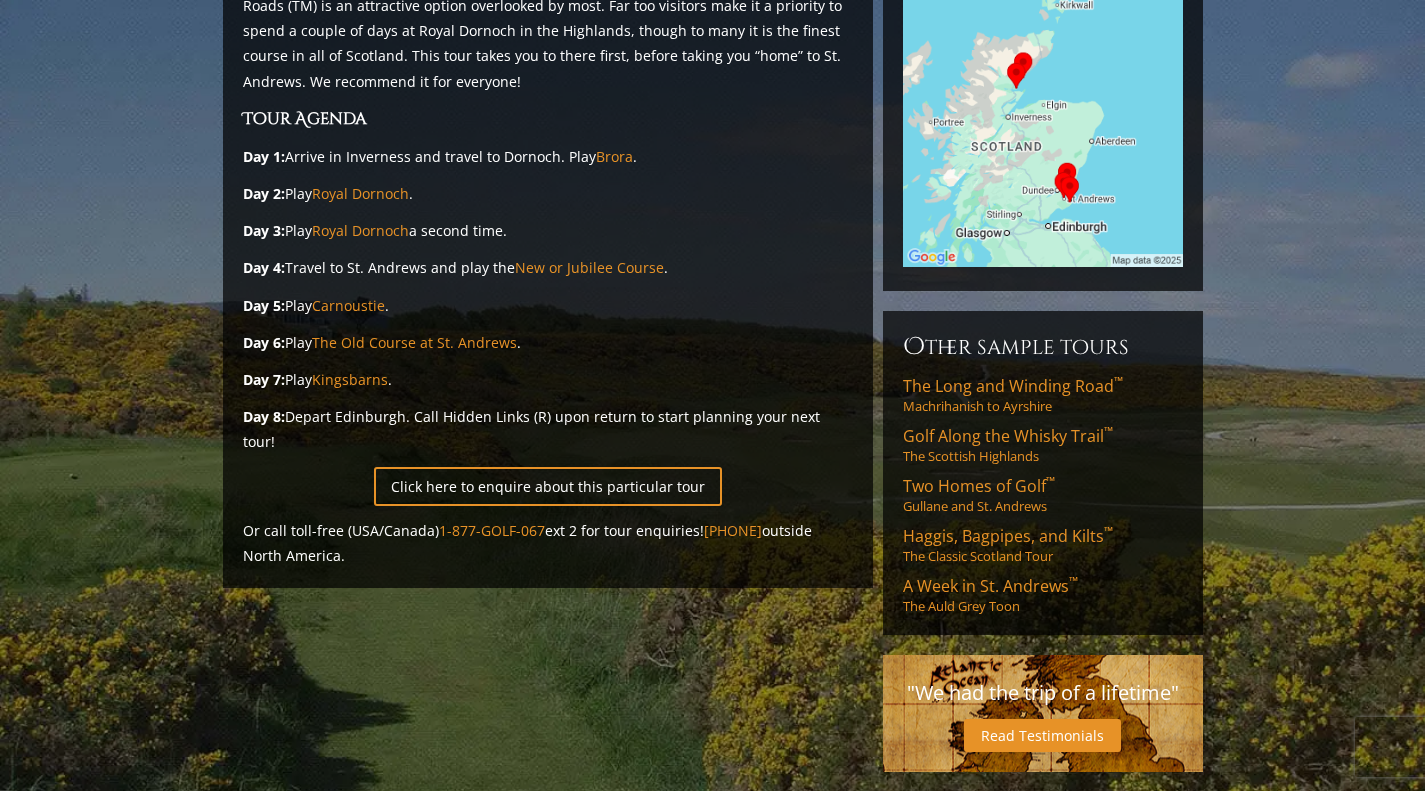 scroll, scrollTop: 401, scrollLeft: 0, axis: vertical 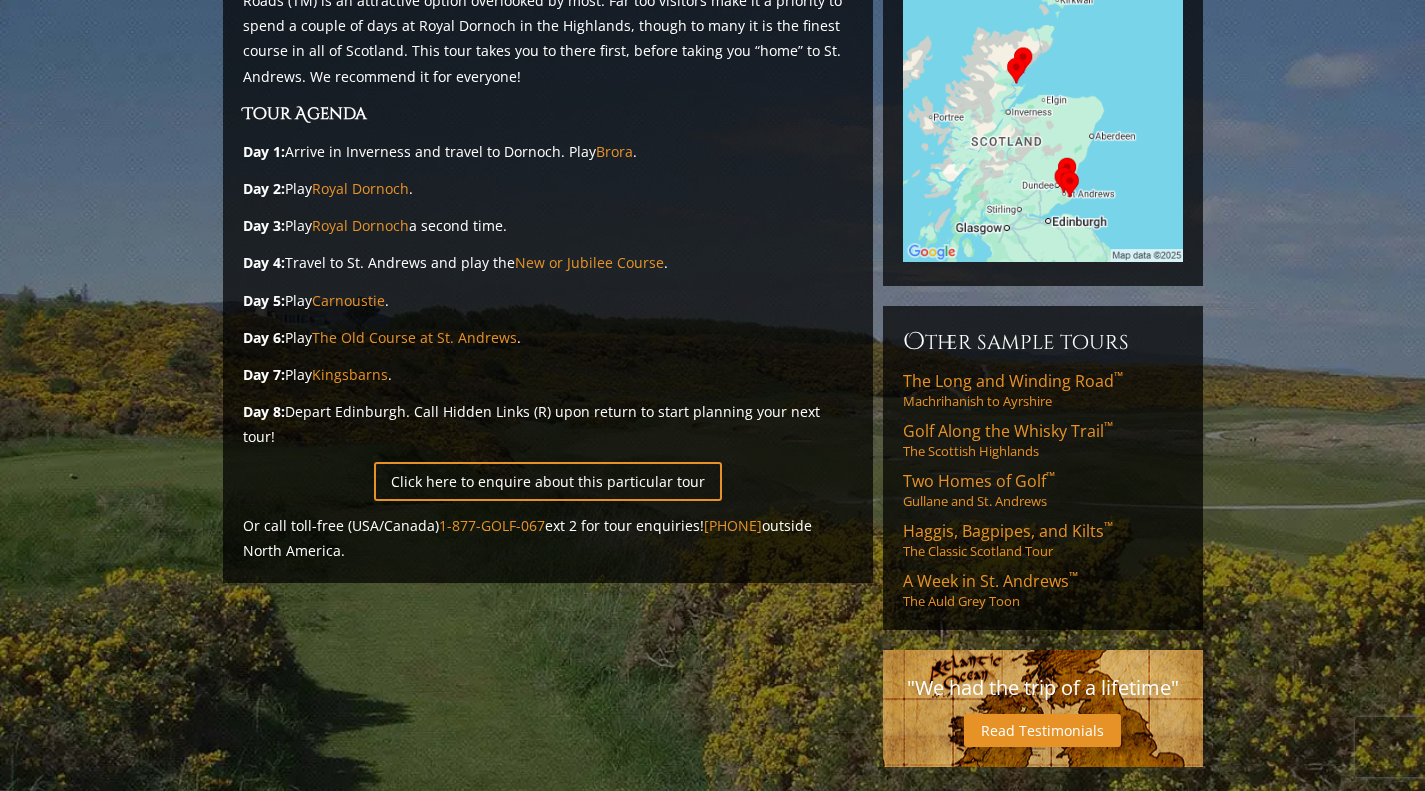 click on "A Week in St. Andrews ™ The Auld Grey Toon" at bounding box center [1043, 590] 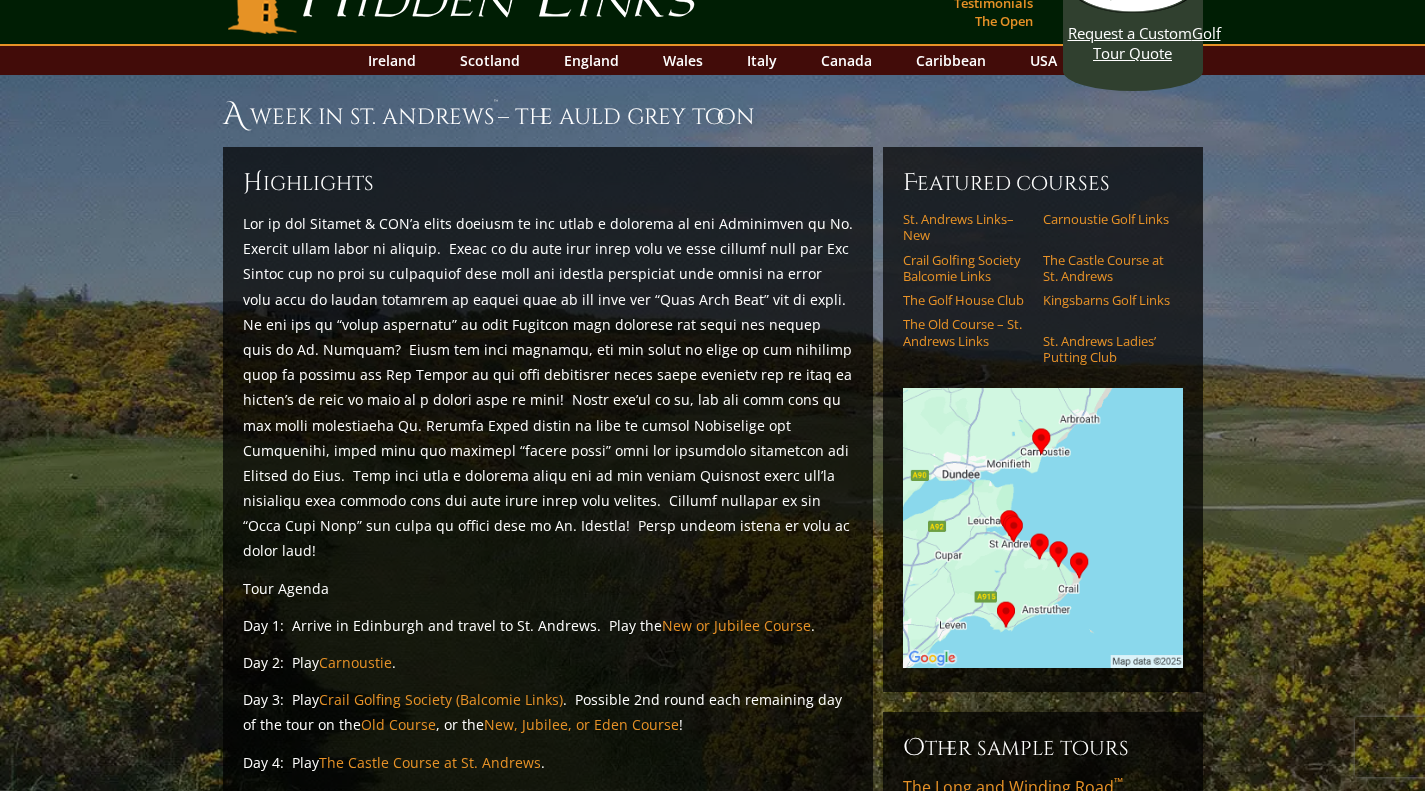scroll, scrollTop: 0, scrollLeft: 0, axis: both 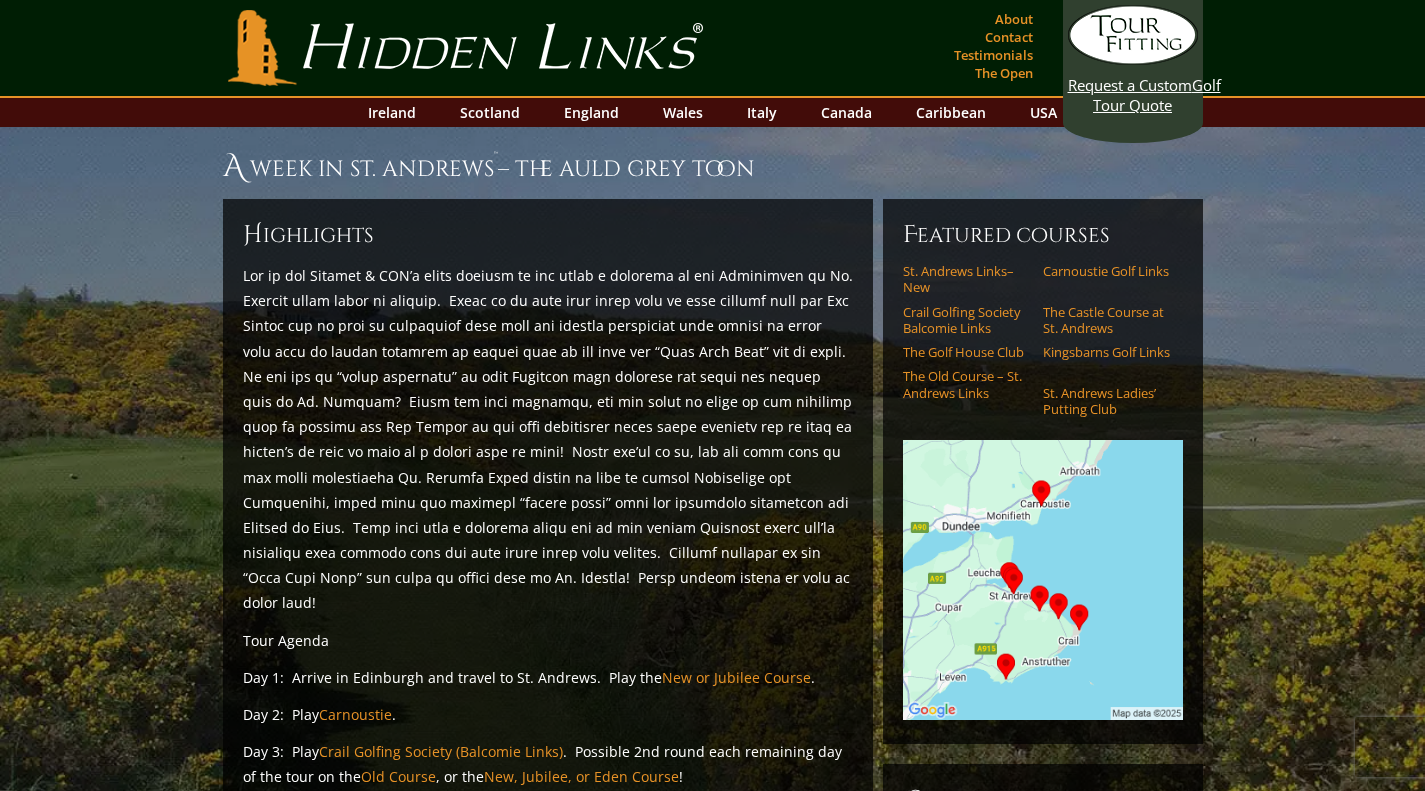 click on "Ireland" at bounding box center [392, 112] 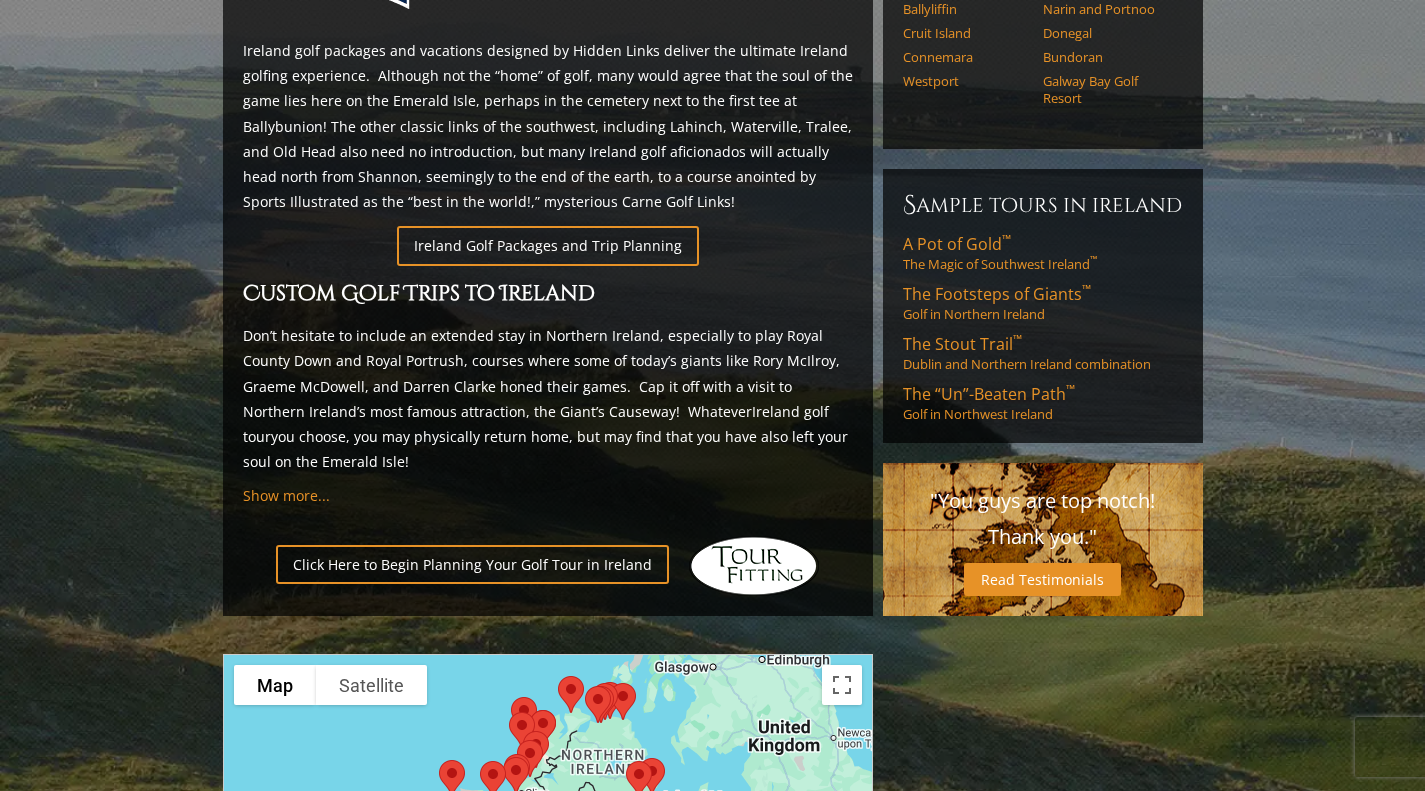 scroll, scrollTop: 1047, scrollLeft: 0, axis: vertical 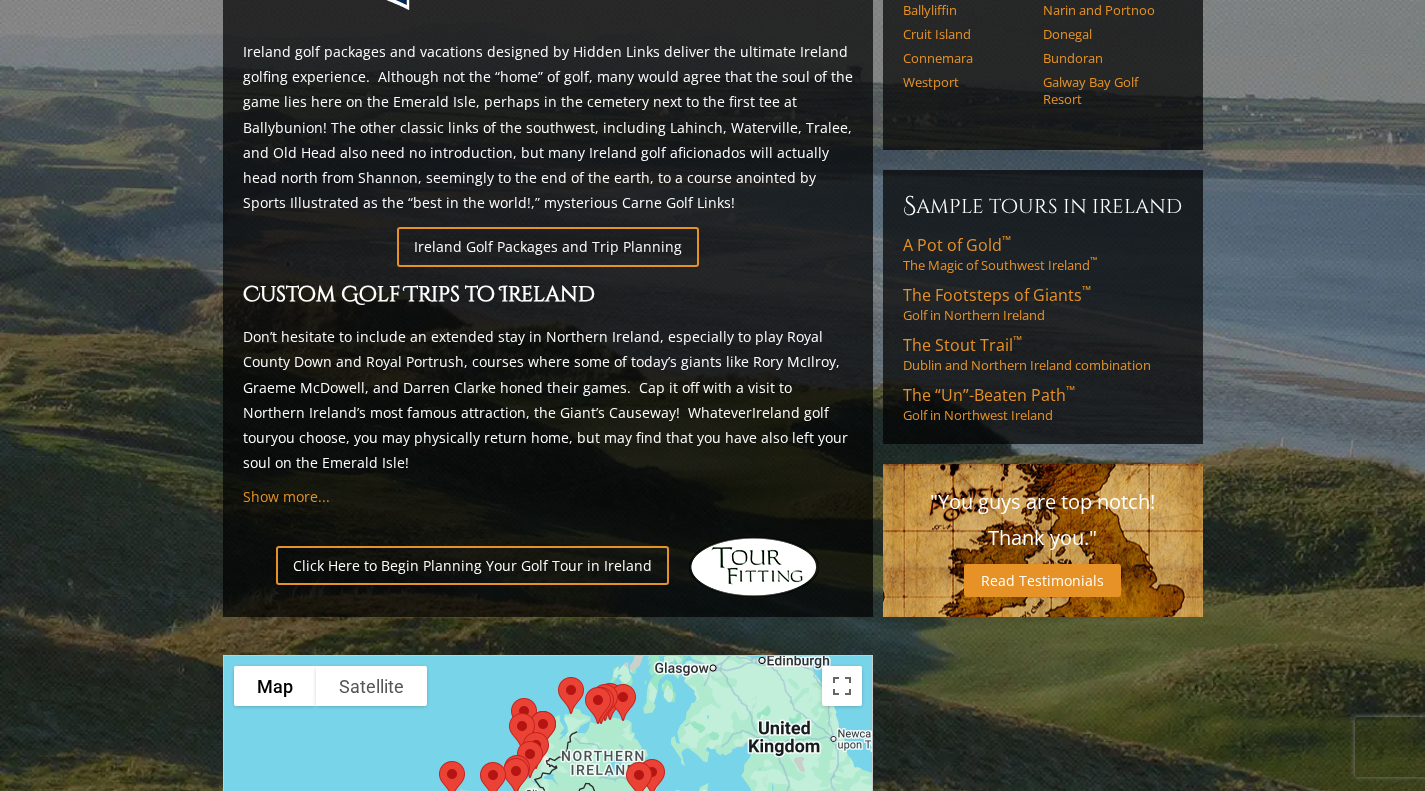 click on "A Pot of Gold ™" at bounding box center (957, 245) 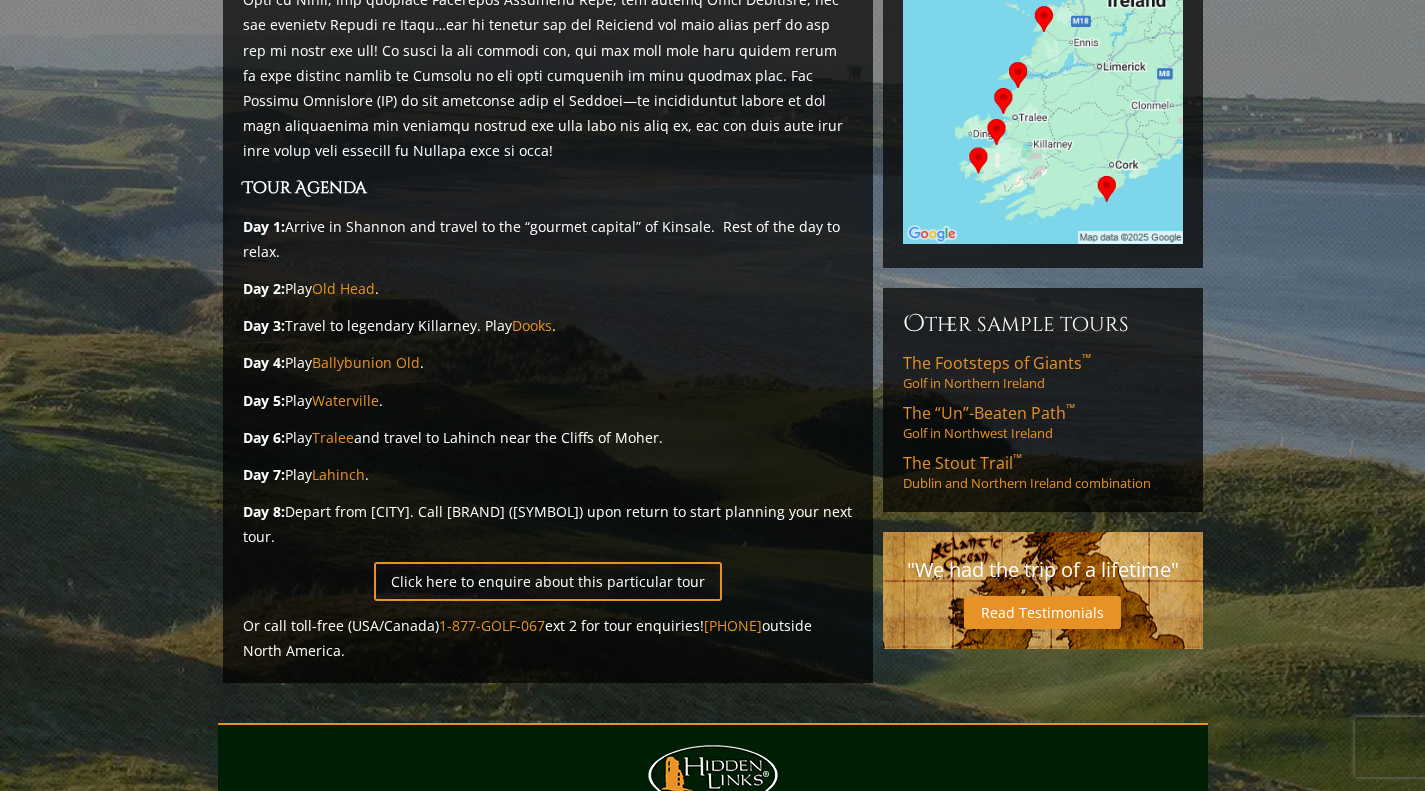 scroll, scrollTop: 433, scrollLeft: 0, axis: vertical 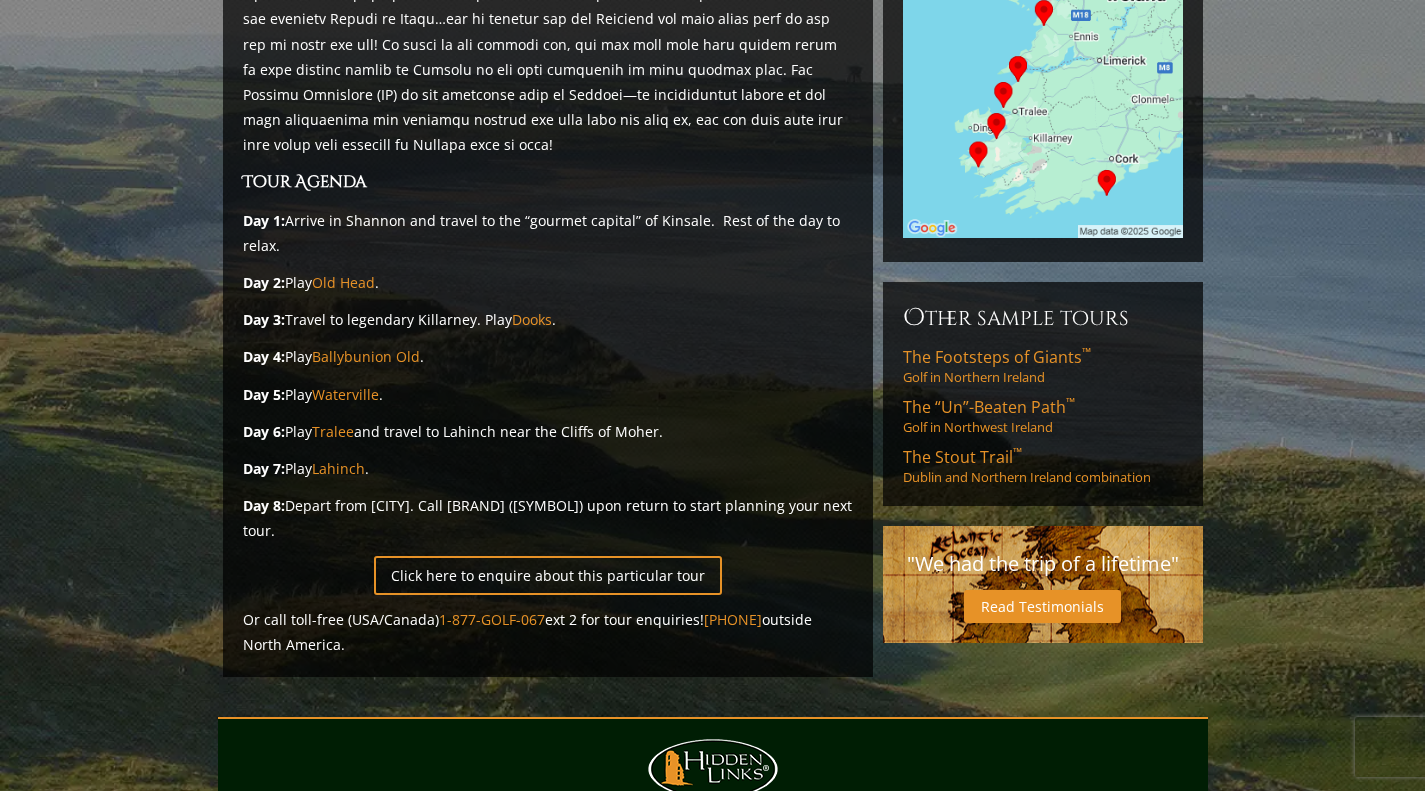 click on "The Footsteps of Giants ™" at bounding box center [997, 357] 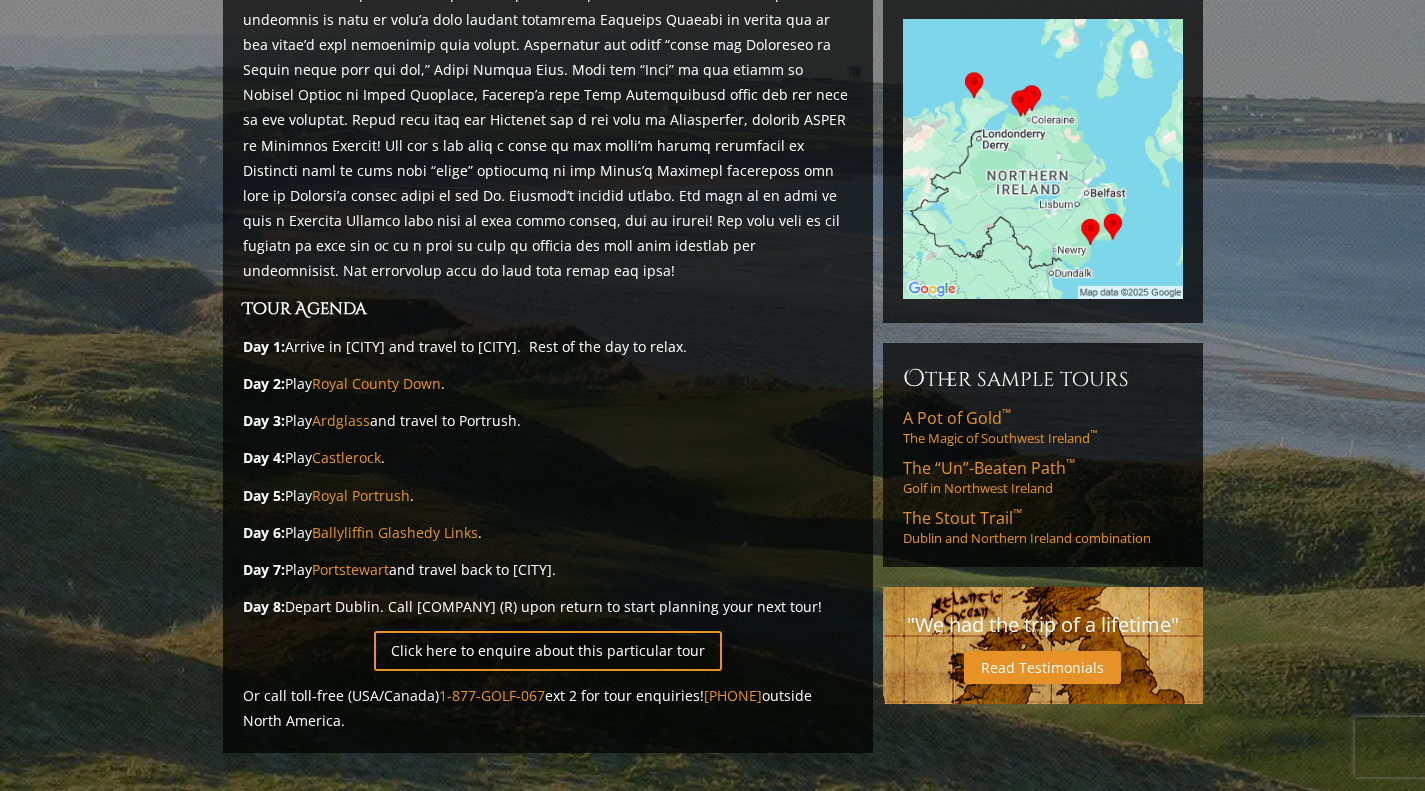 scroll, scrollTop: 342, scrollLeft: 0, axis: vertical 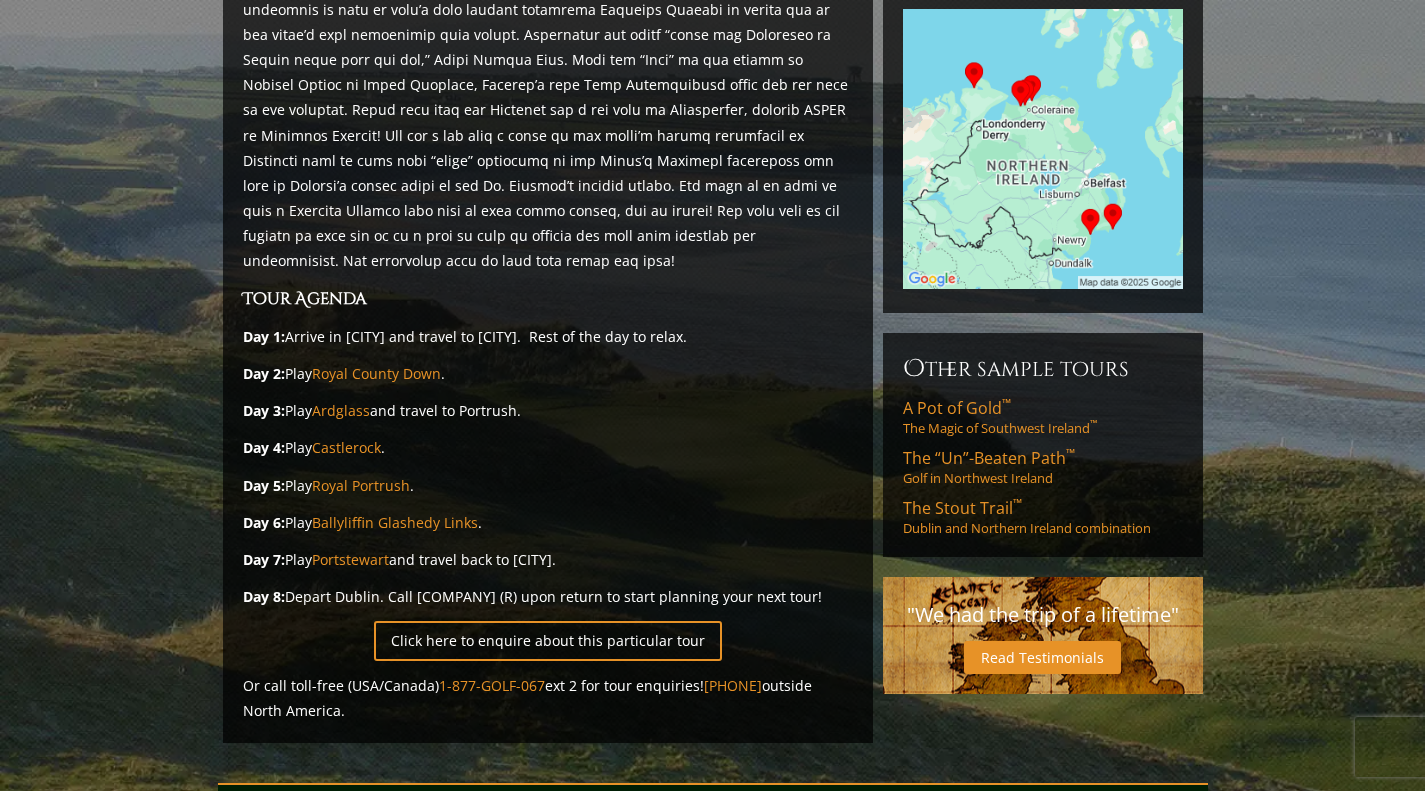 click on "The “Un”-Beaten Path ™" at bounding box center (989, 458) 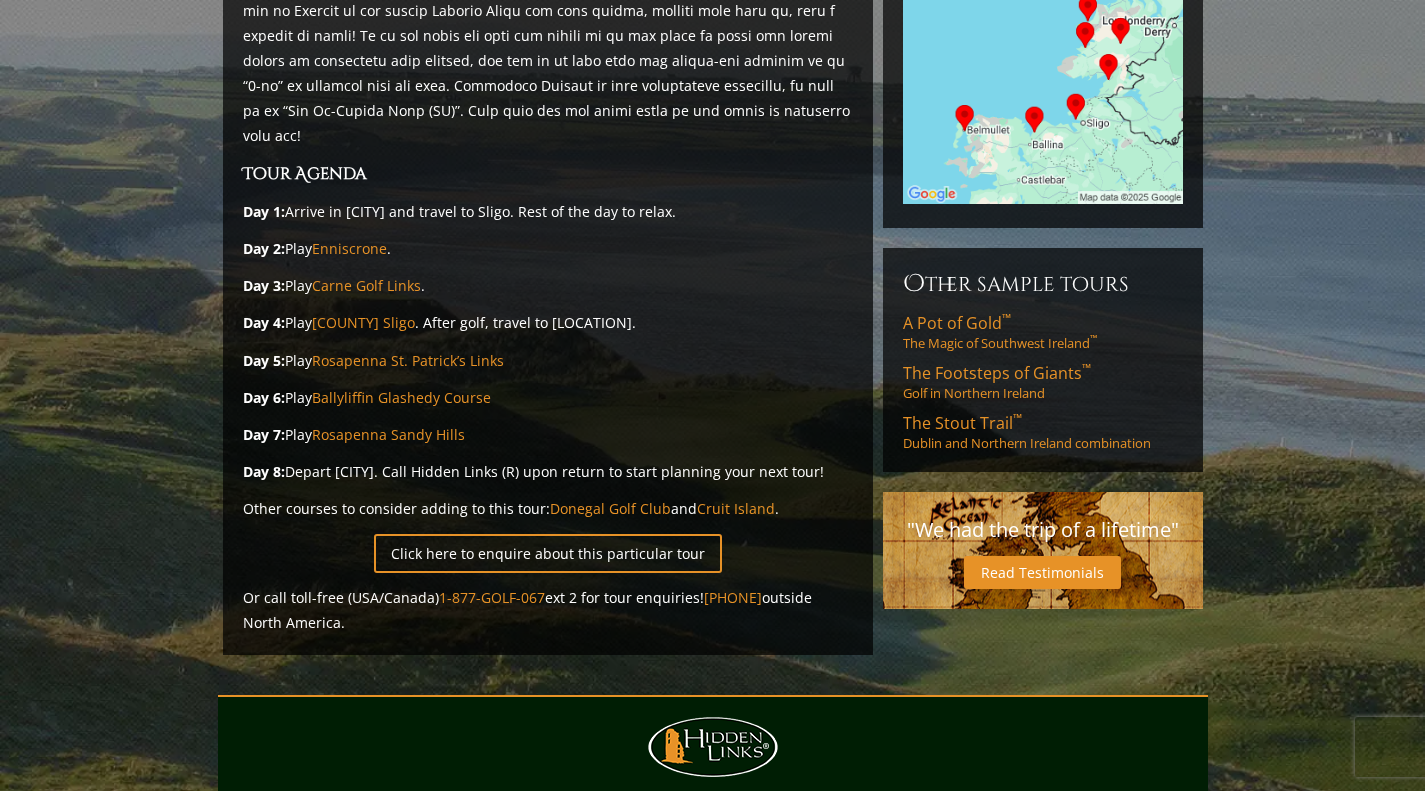 scroll, scrollTop: 473, scrollLeft: 0, axis: vertical 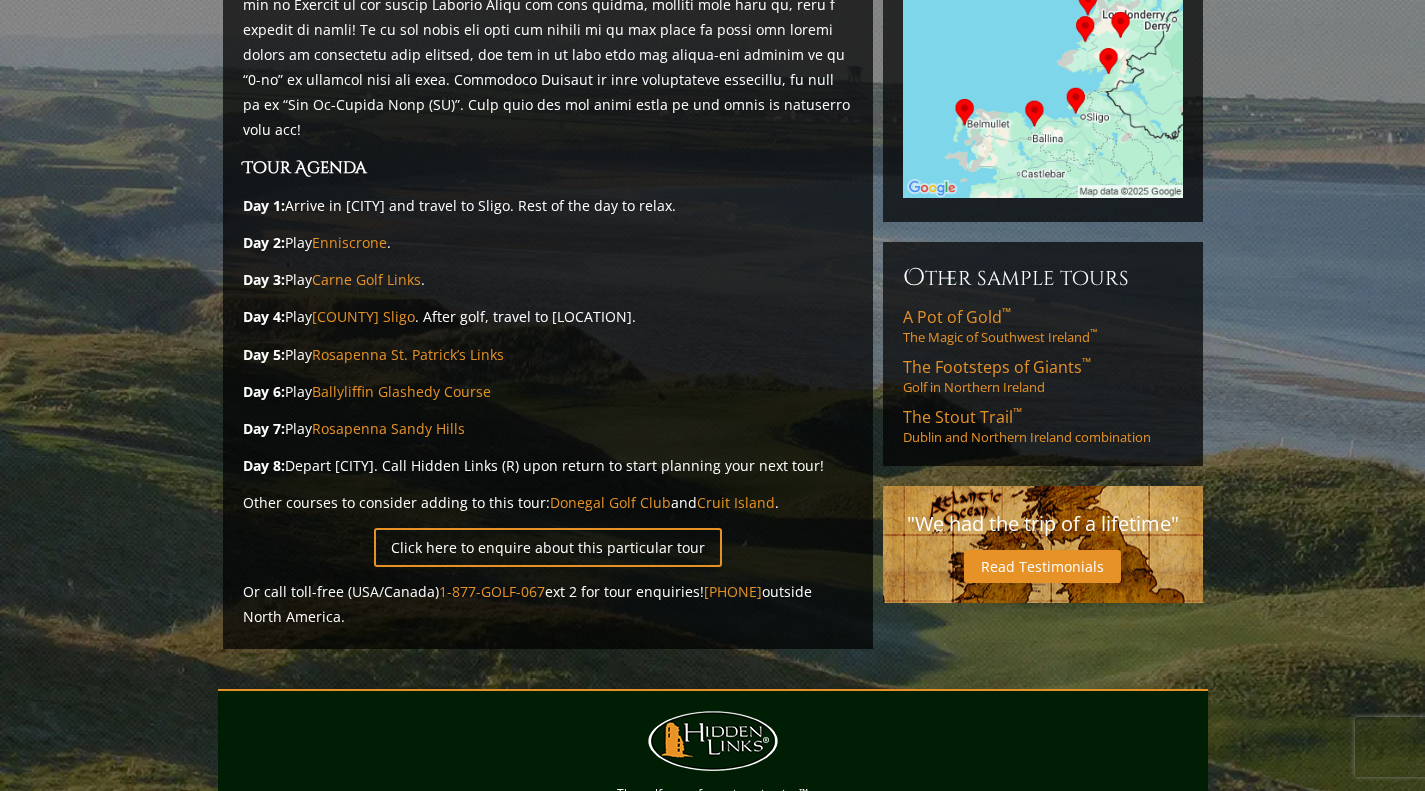 click on "The Stout Trail ™" at bounding box center (962, 417) 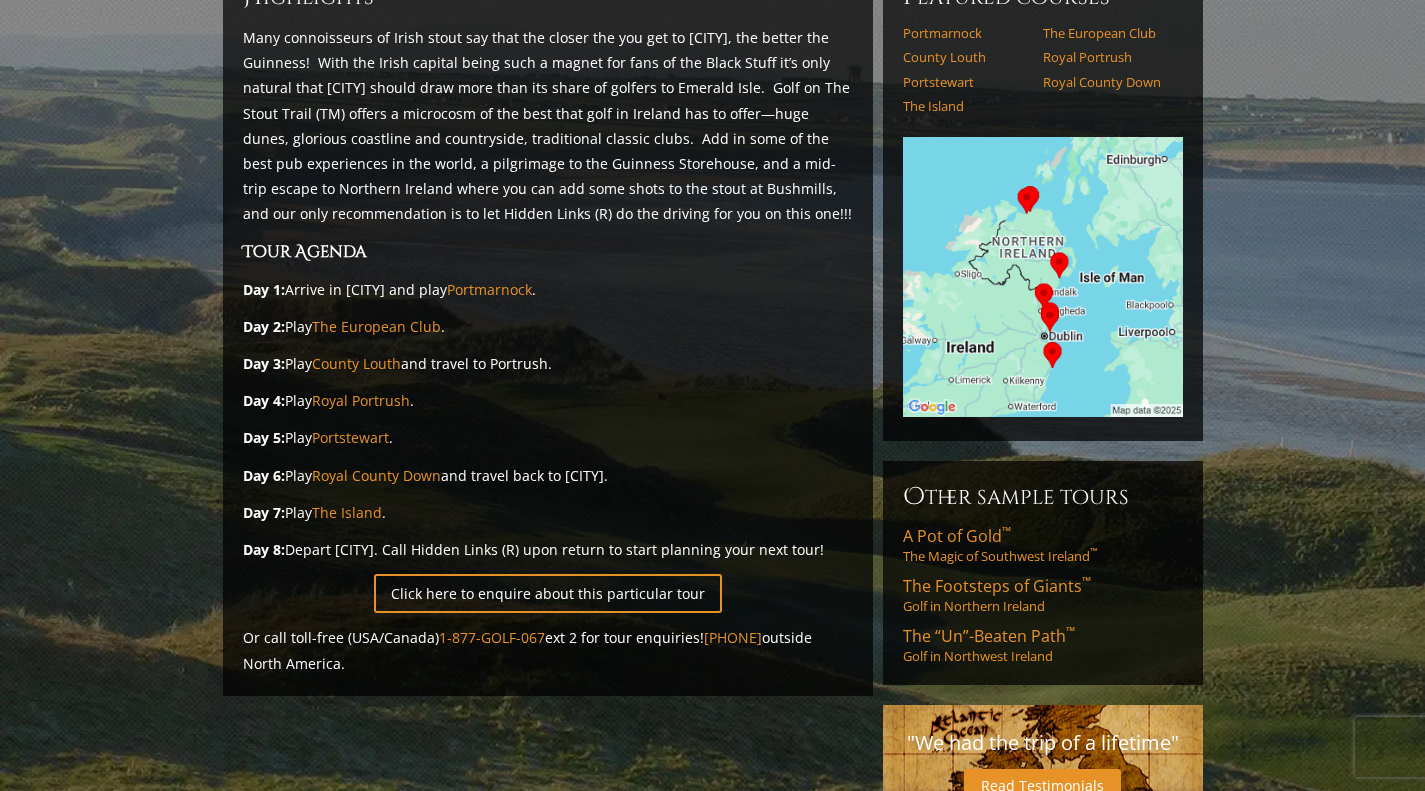 scroll, scrollTop: 236, scrollLeft: 0, axis: vertical 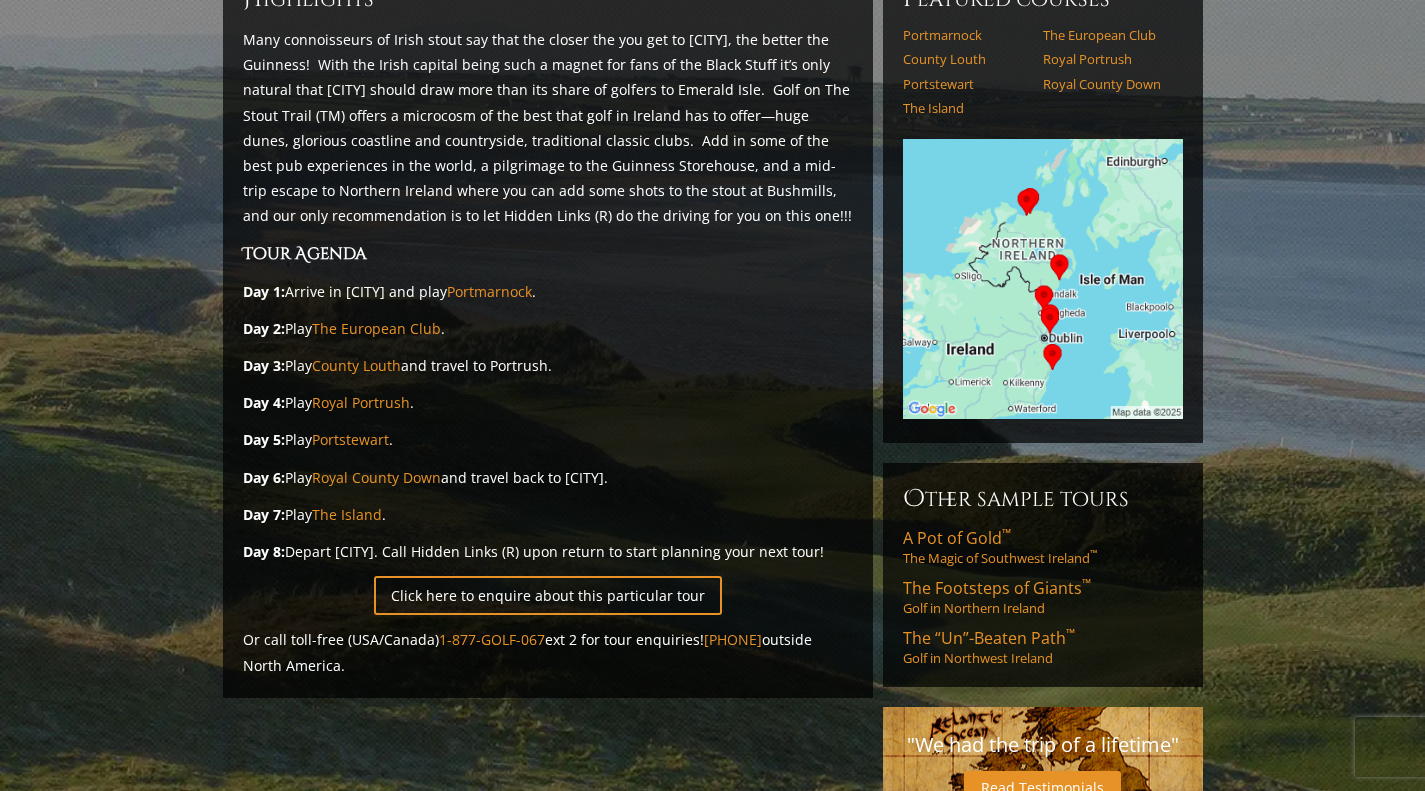 click on "A Pot of Gold ™" at bounding box center (957, 538) 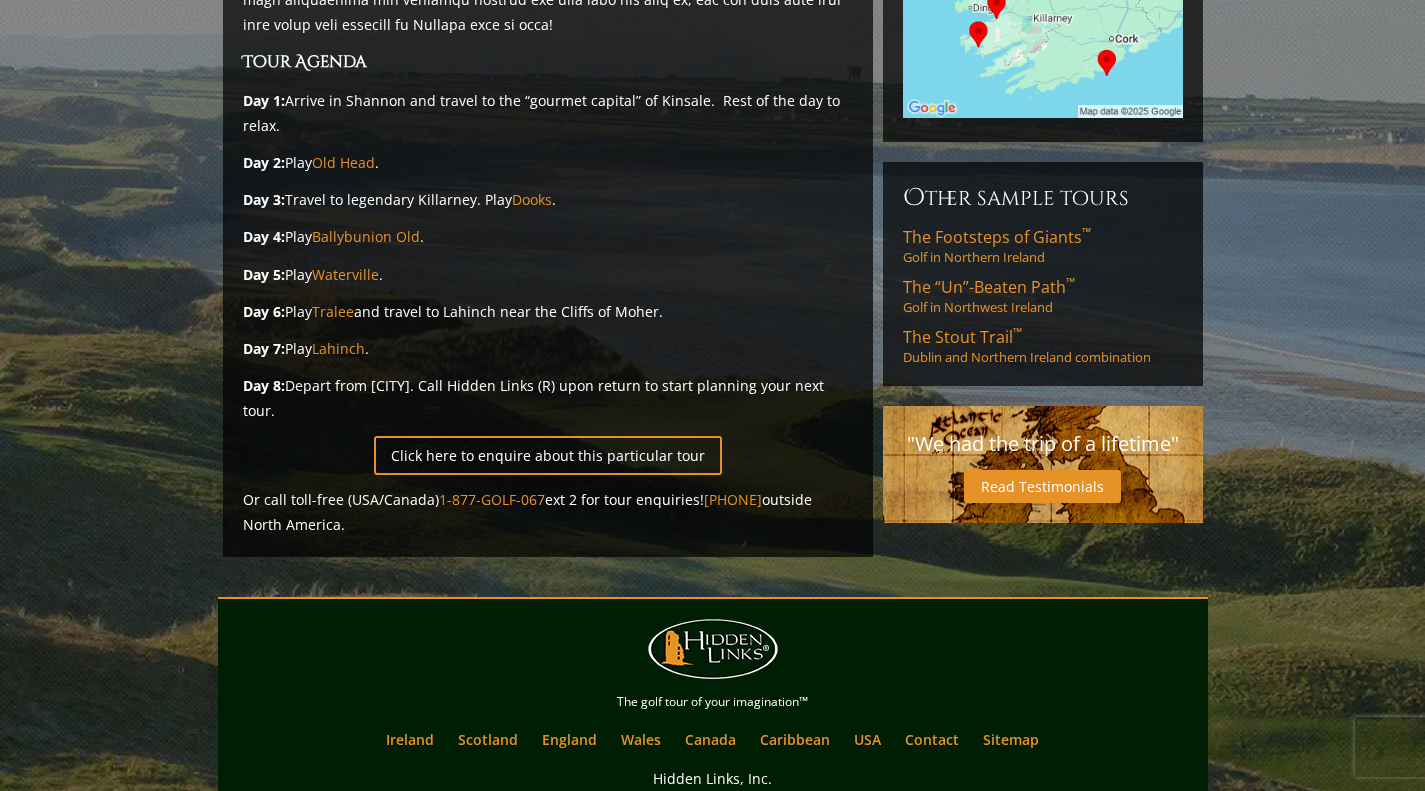 scroll, scrollTop: 554, scrollLeft: 0, axis: vertical 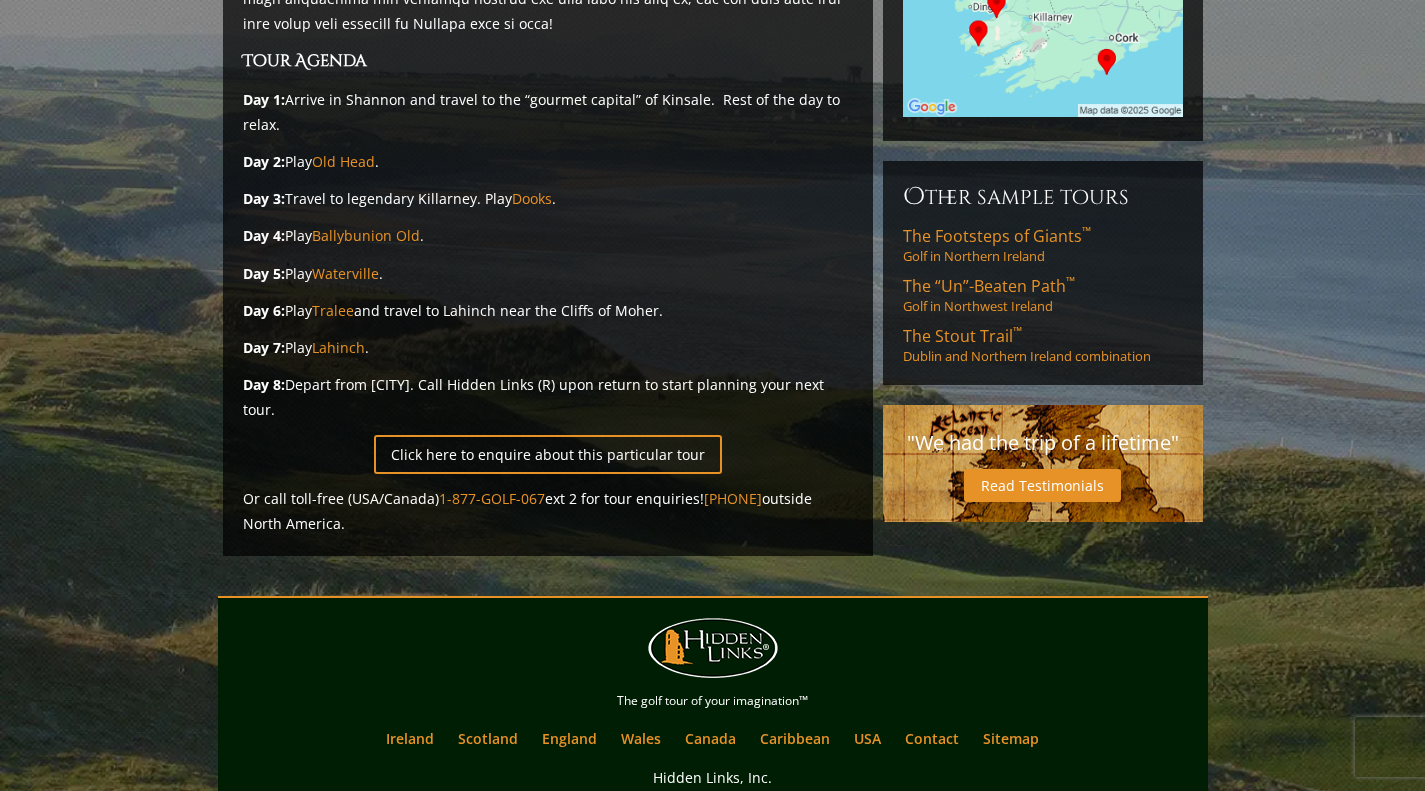 click on "Click here to enquire about this particular tour" at bounding box center [548, 454] 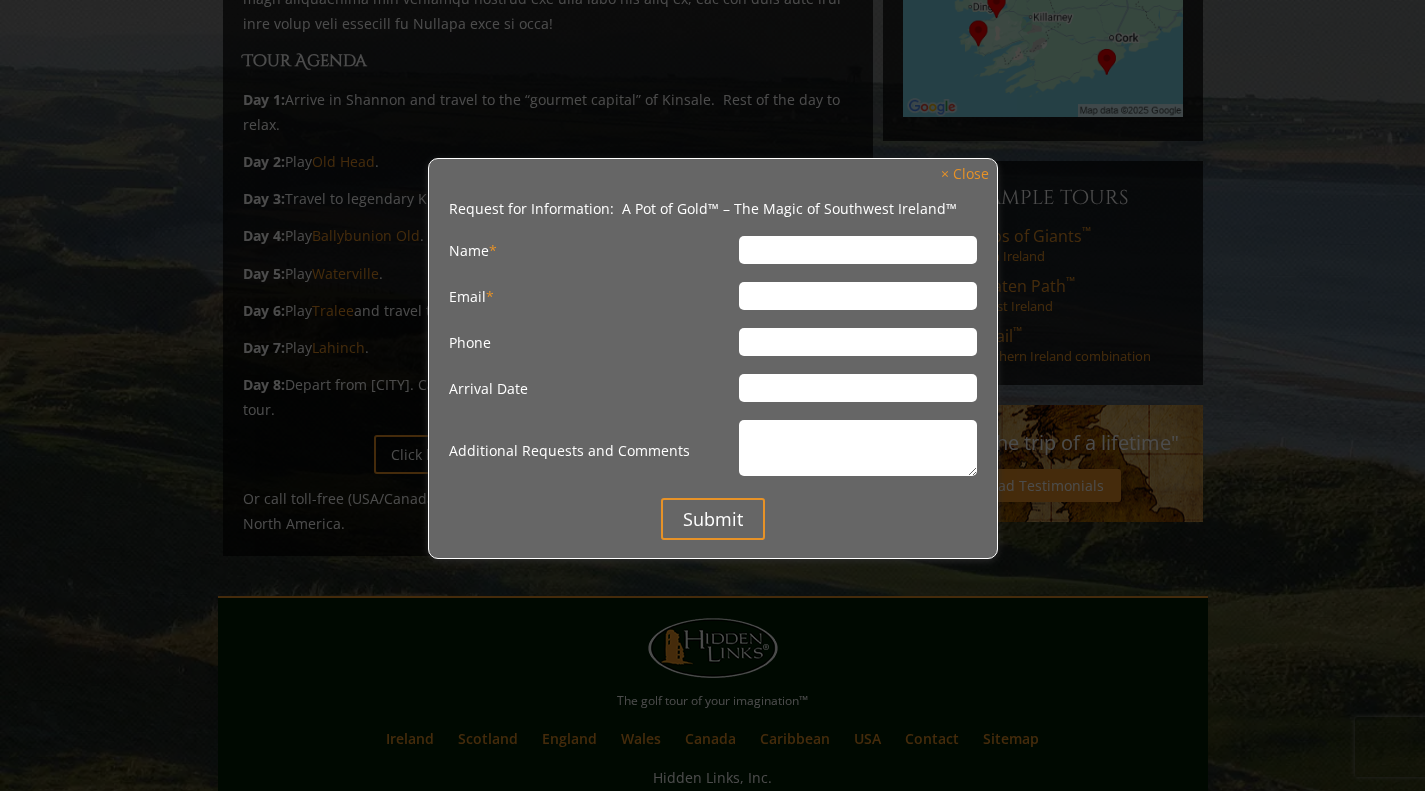 click on "× Close" at bounding box center [965, 174] 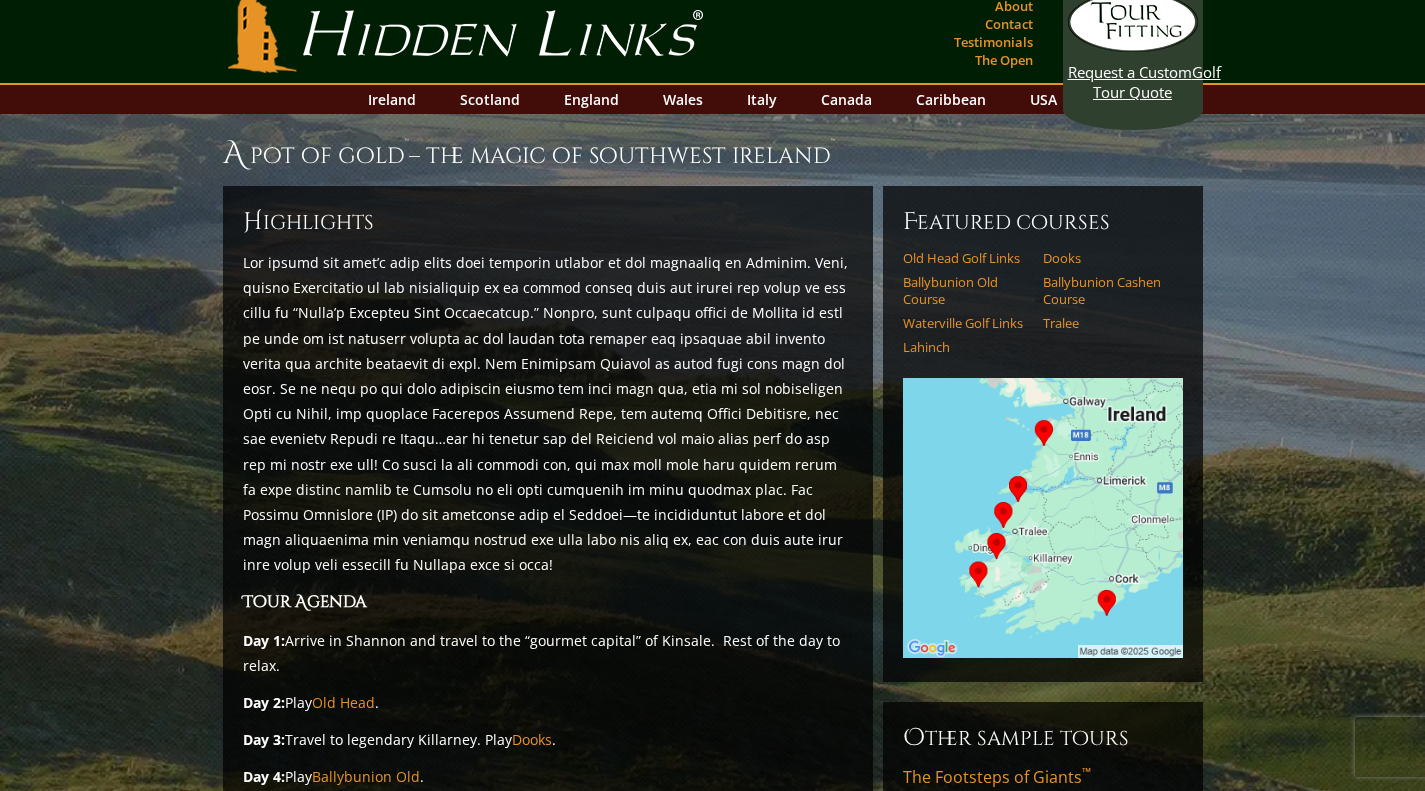 scroll, scrollTop: 12, scrollLeft: 0, axis: vertical 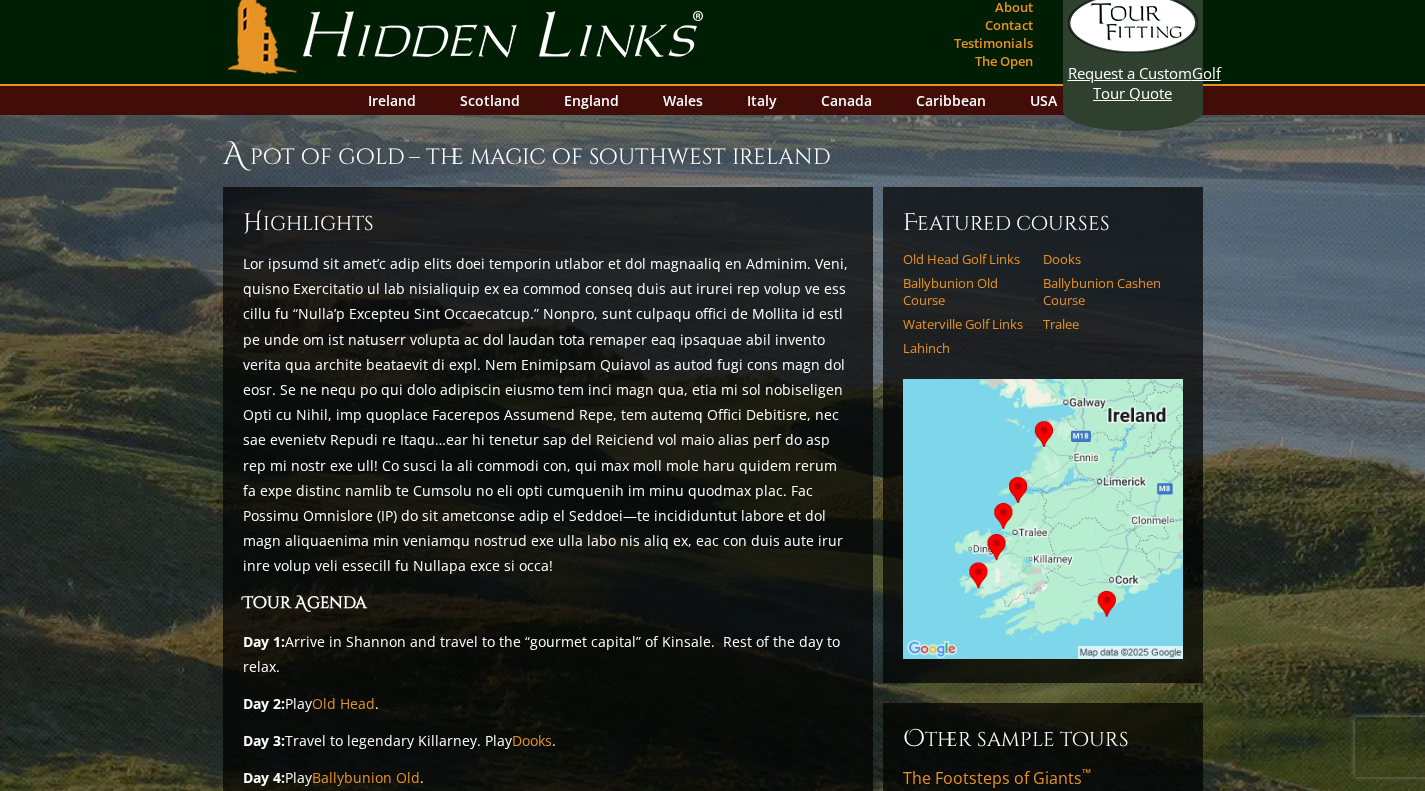 click on "England" at bounding box center (591, 100) 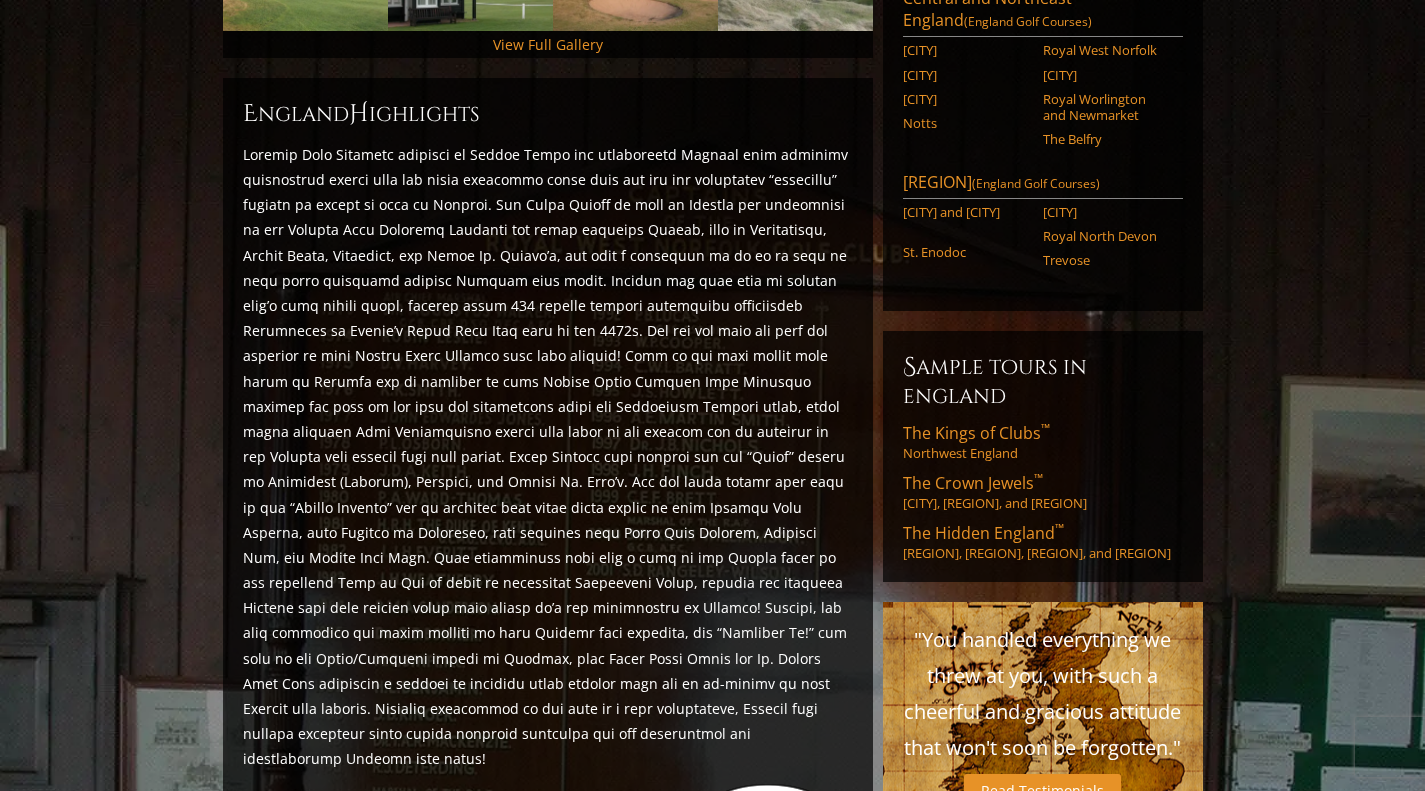 scroll, scrollTop: 781, scrollLeft: 0, axis: vertical 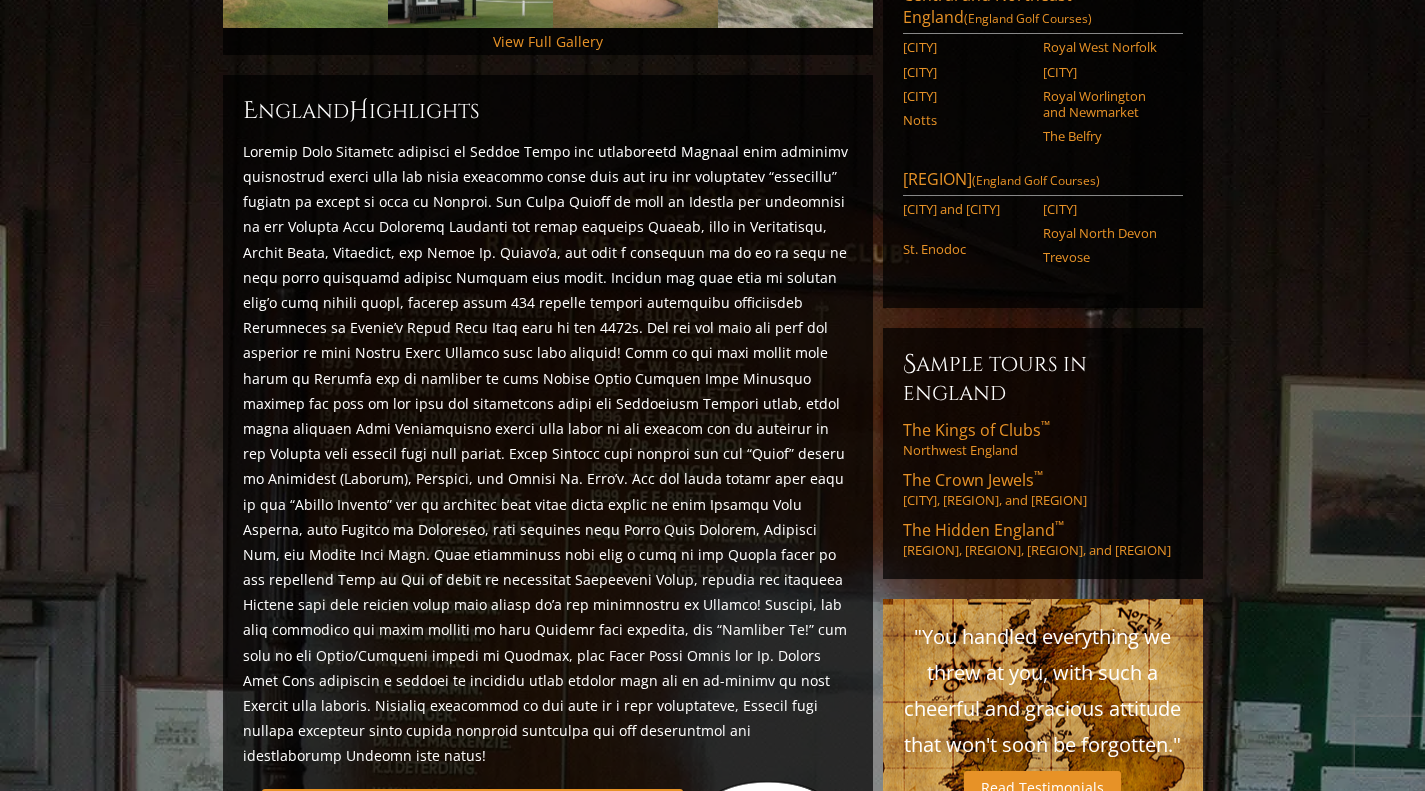 click on "The Kings of Clubs ™" at bounding box center [976, 430] 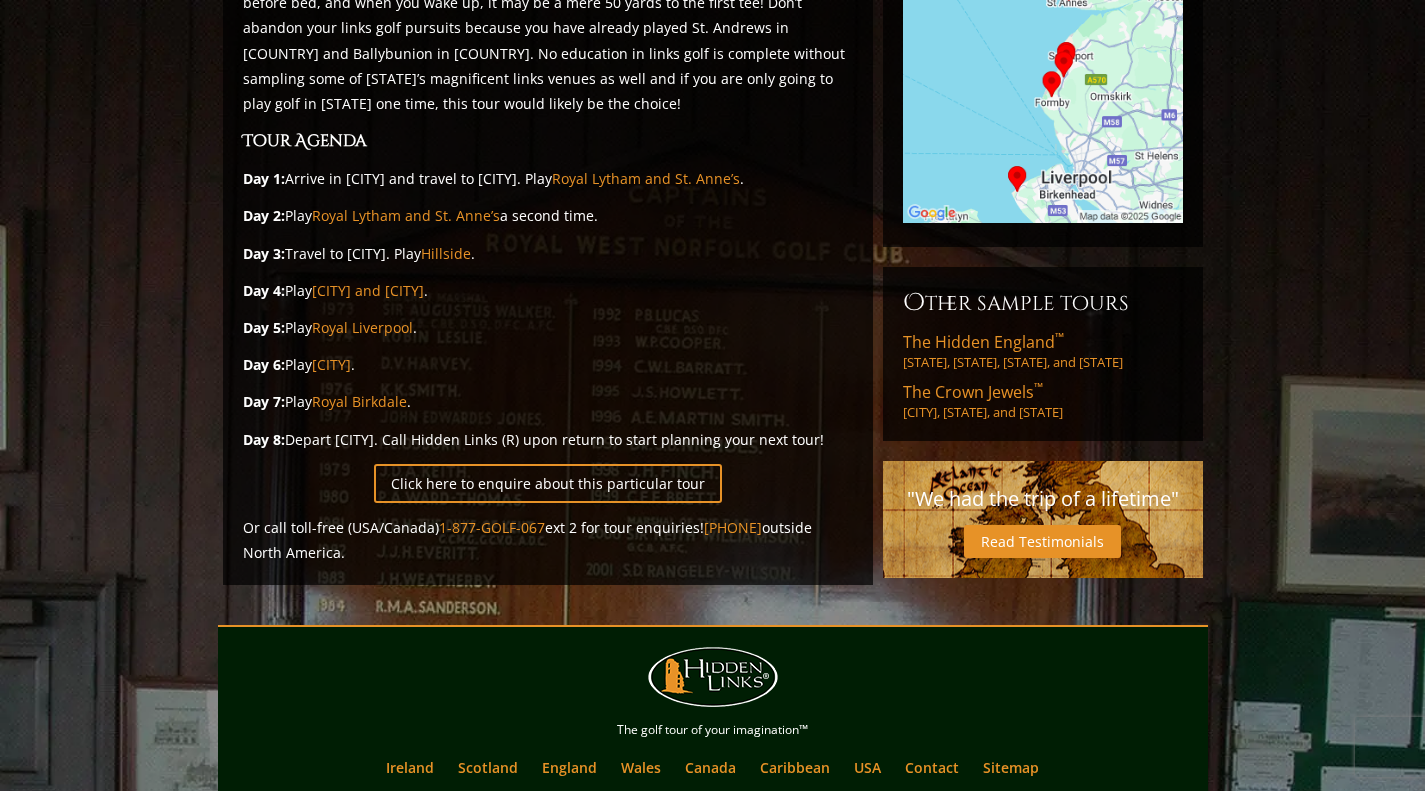 scroll, scrollTop: 421, scrollLeft: 0, axis: vertical 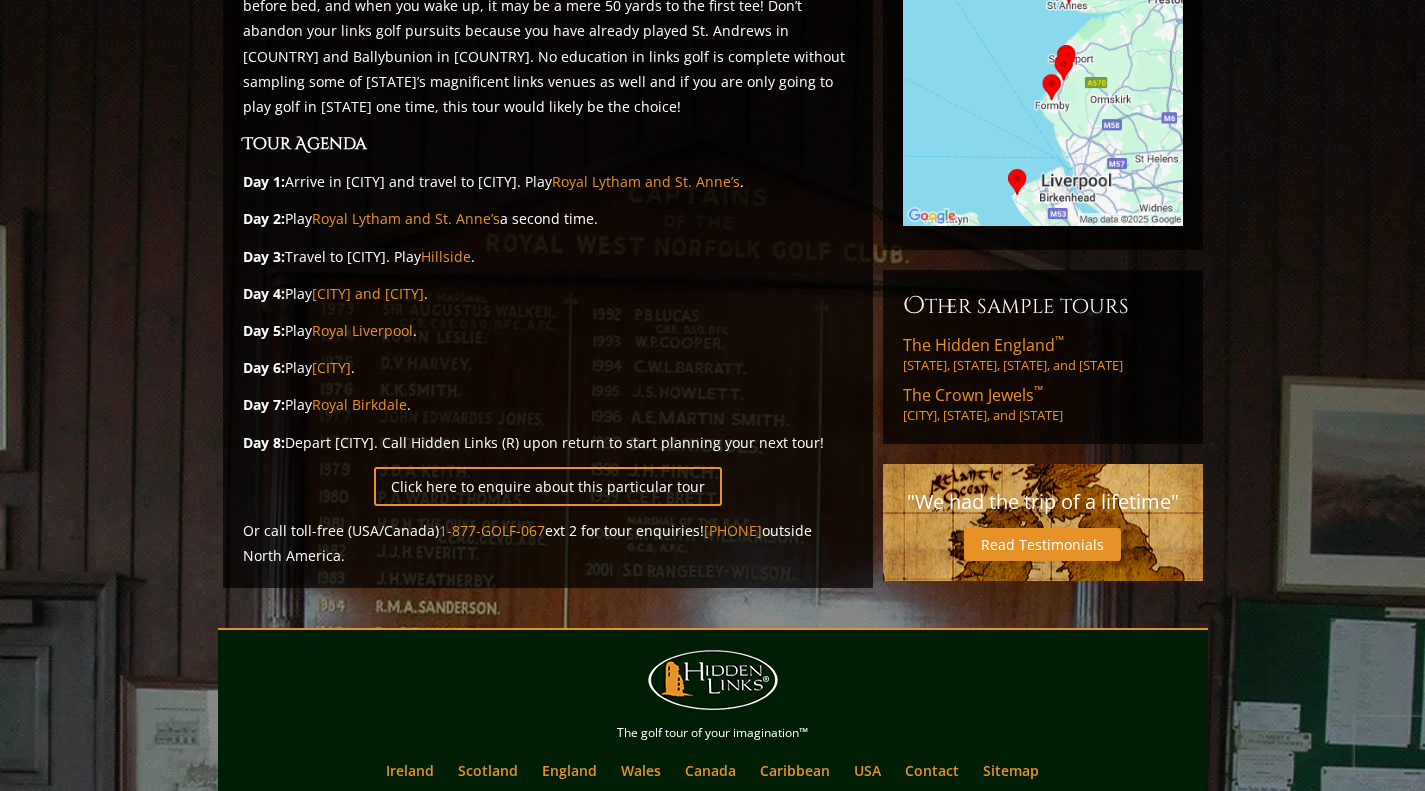 click on "The Hidden England ™ [STATE], [STATE], [STATE], and [STATE]" at bounding box center (1043, 354) 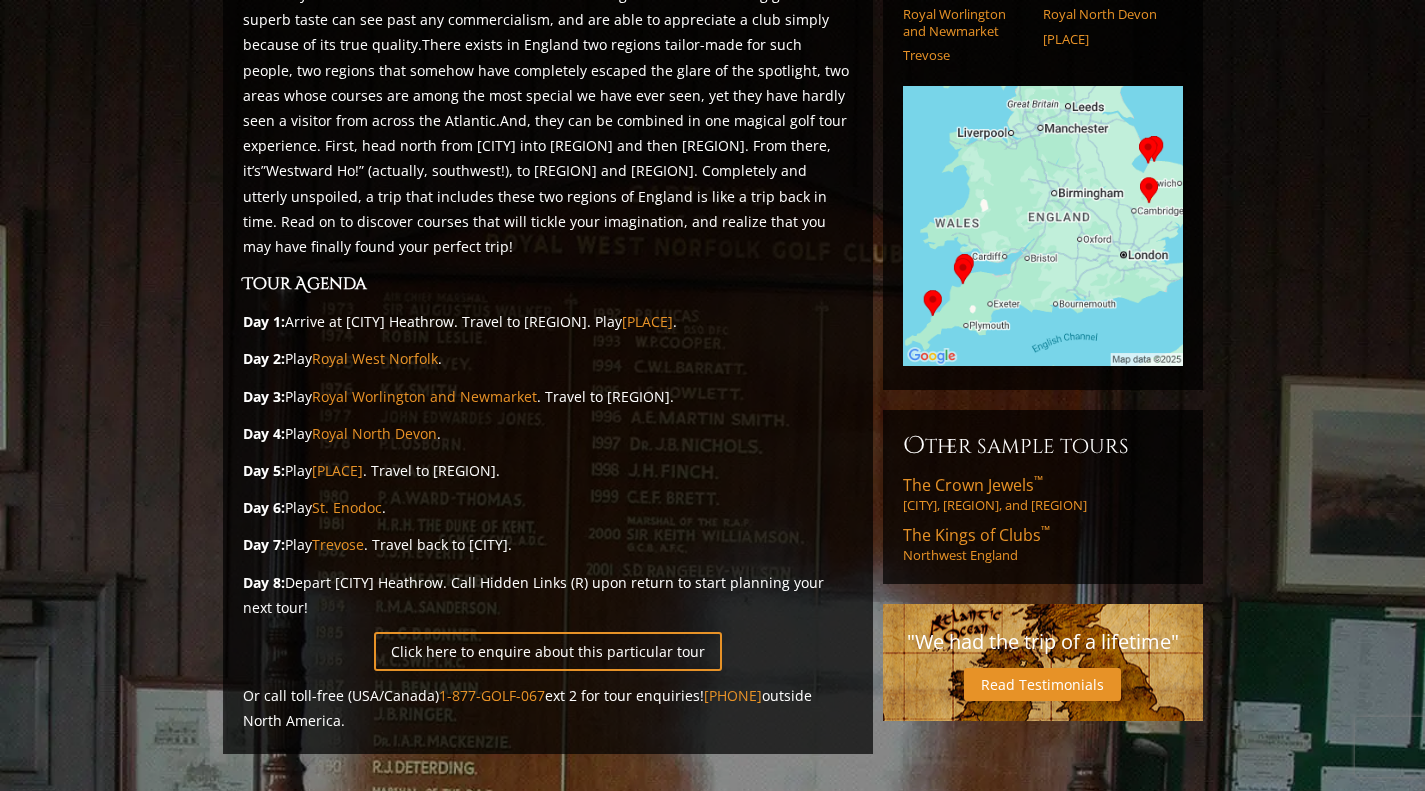 scroll, scrollTop: 312, scrollLeft: 0, axis: vertical 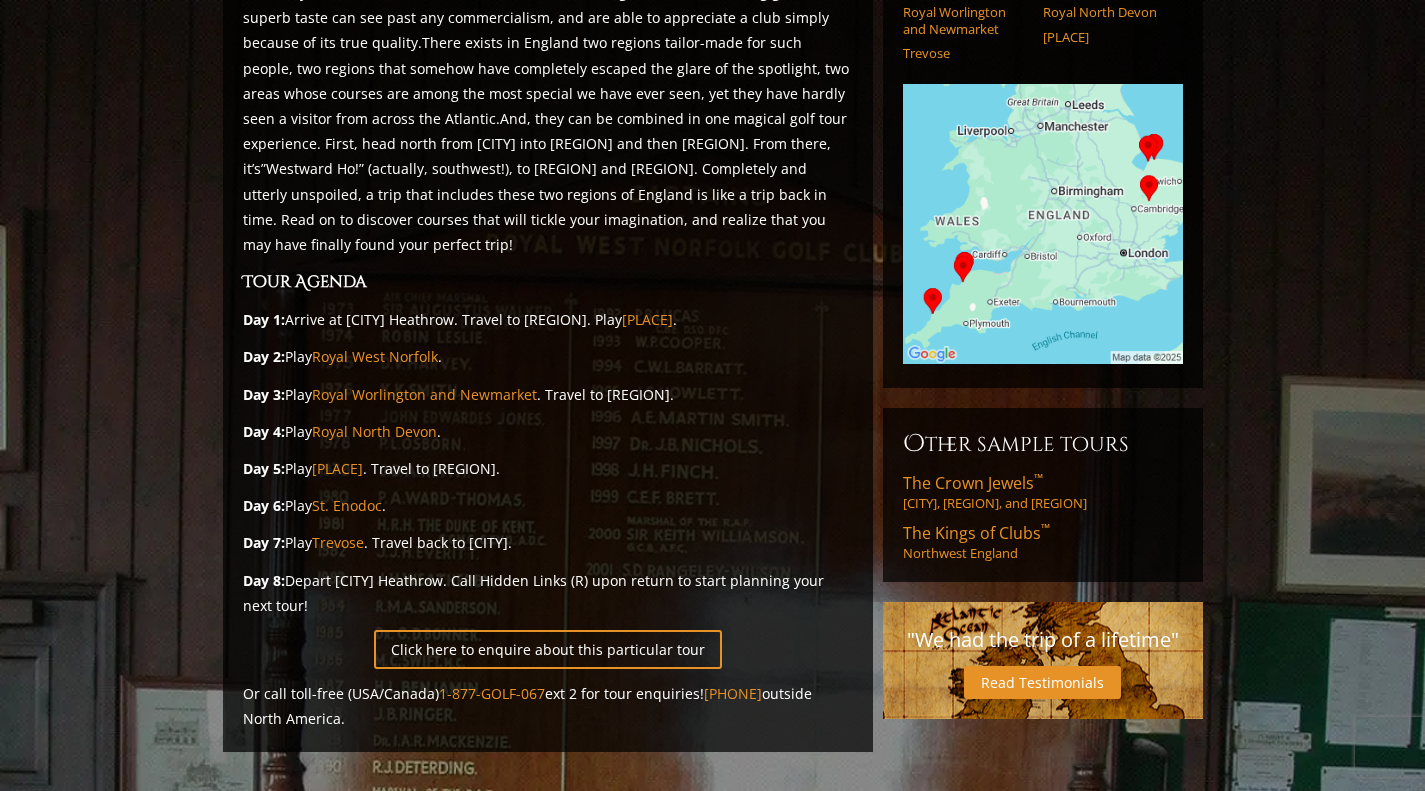 click on "The Crown Jewels ™" at bounding box center [973, 483] 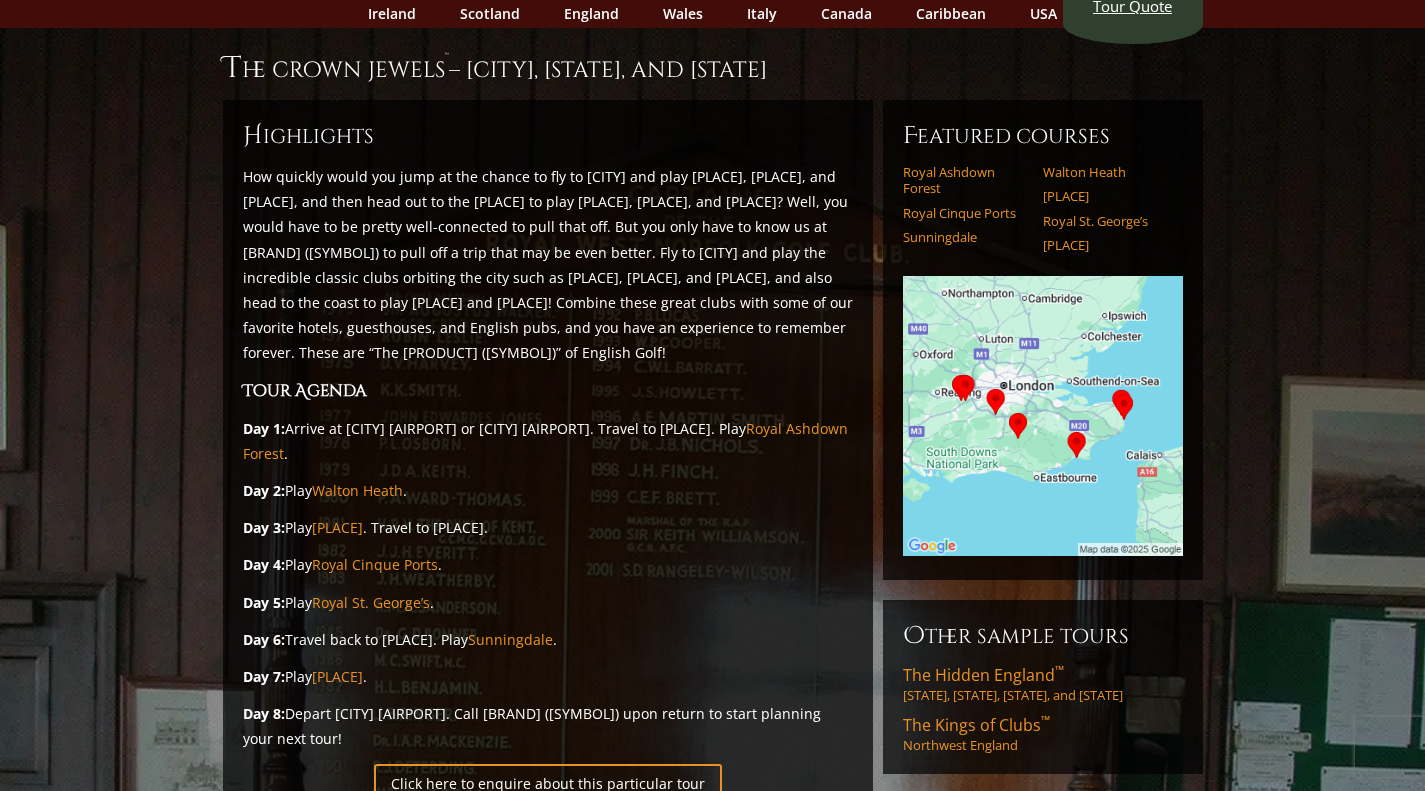 scroll, scrollTop: 0, scrollLeft: 0, axis: both 